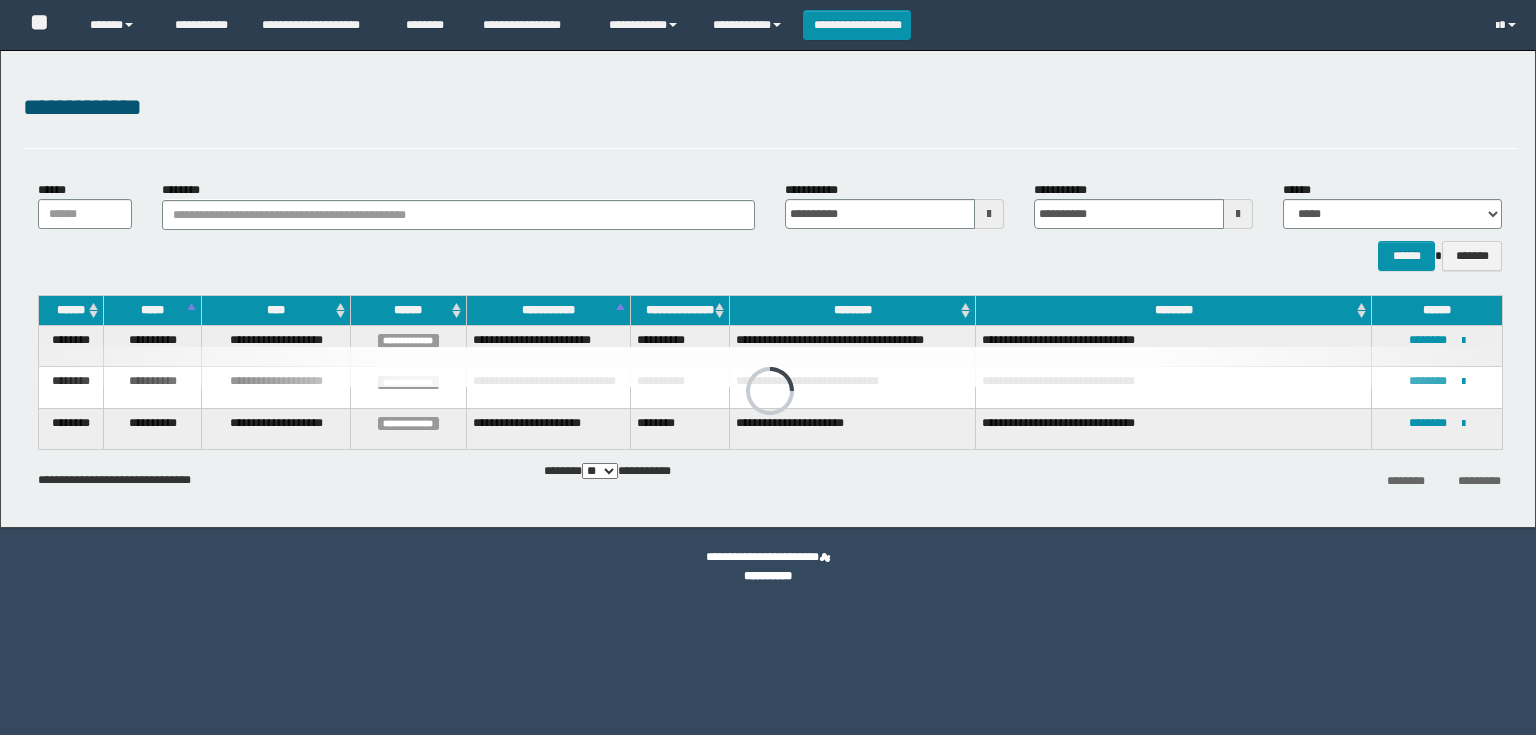 scroll, scrollTop: 0, scrollLeft: 0, axis: both 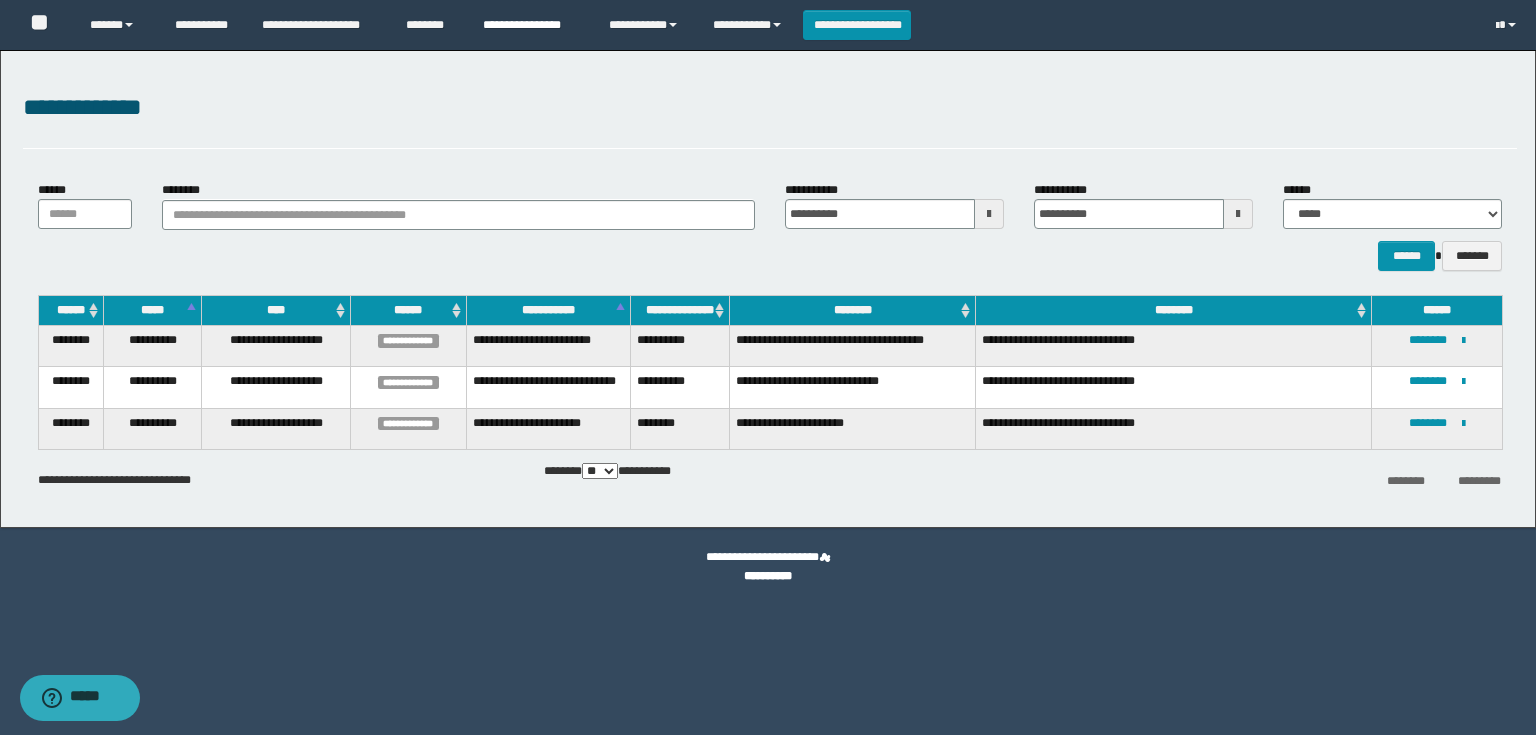 click on "**********" at bounding box center (531, 25) 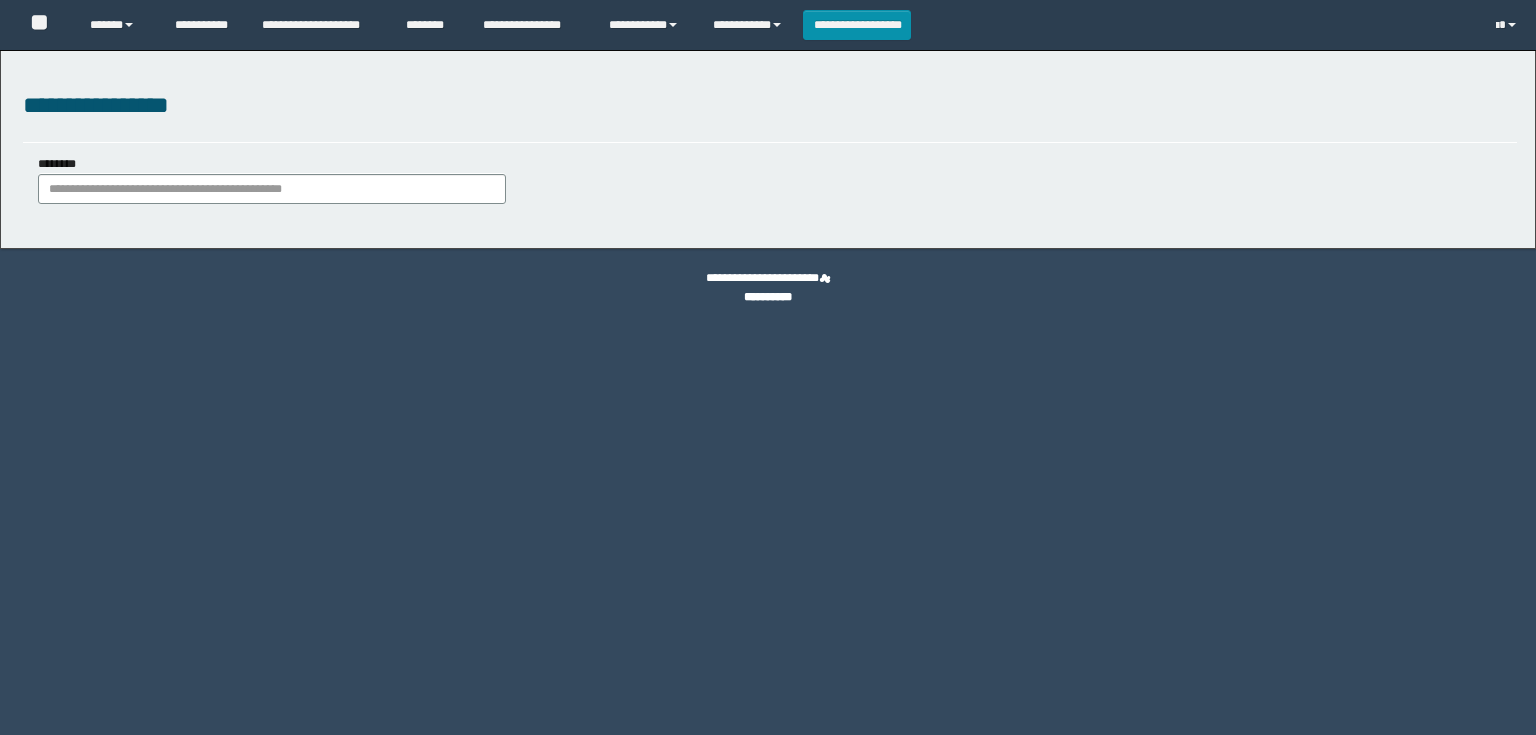 scroll, scrollTop: 0, scrollLeft: 0, axis: both 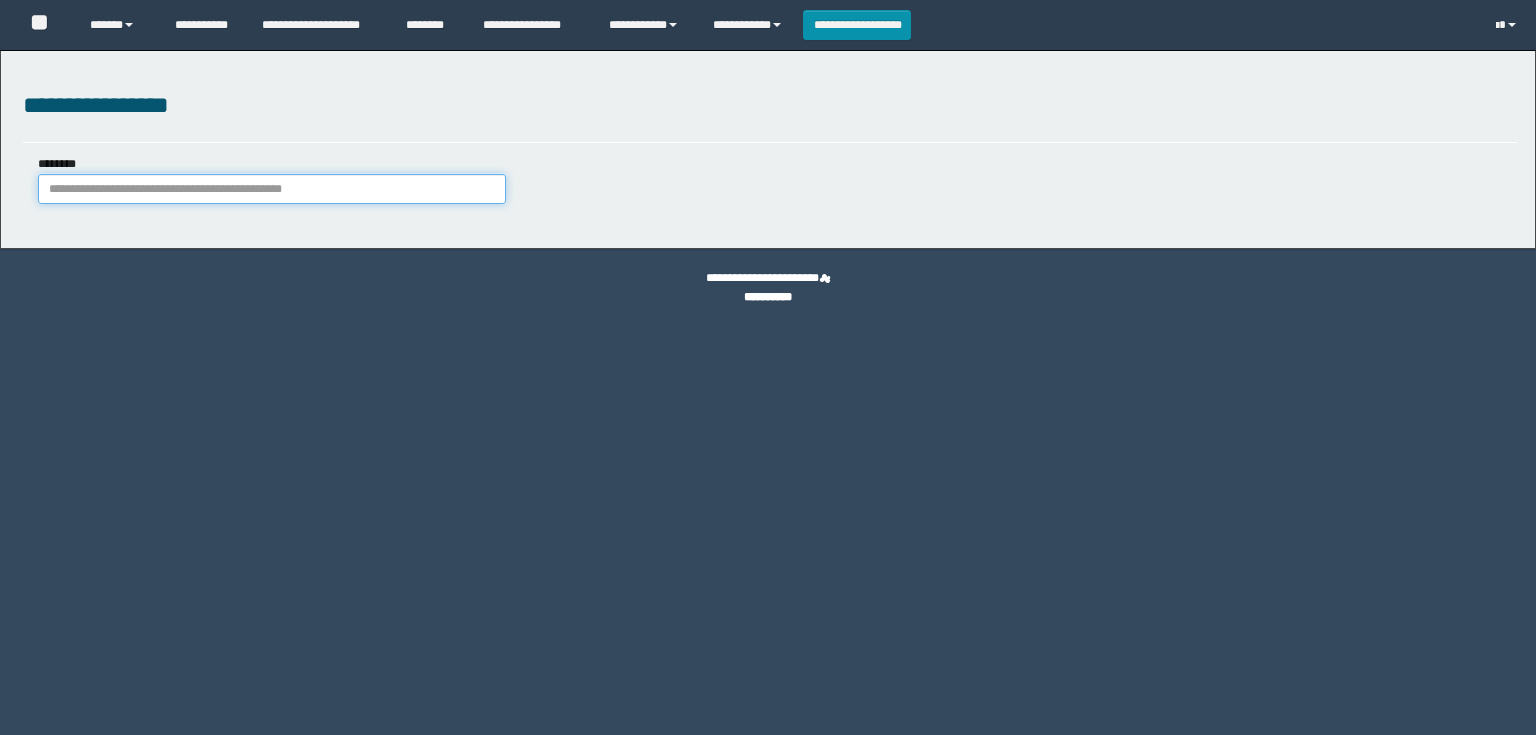 click on "********" at bounding box center [272, 189] 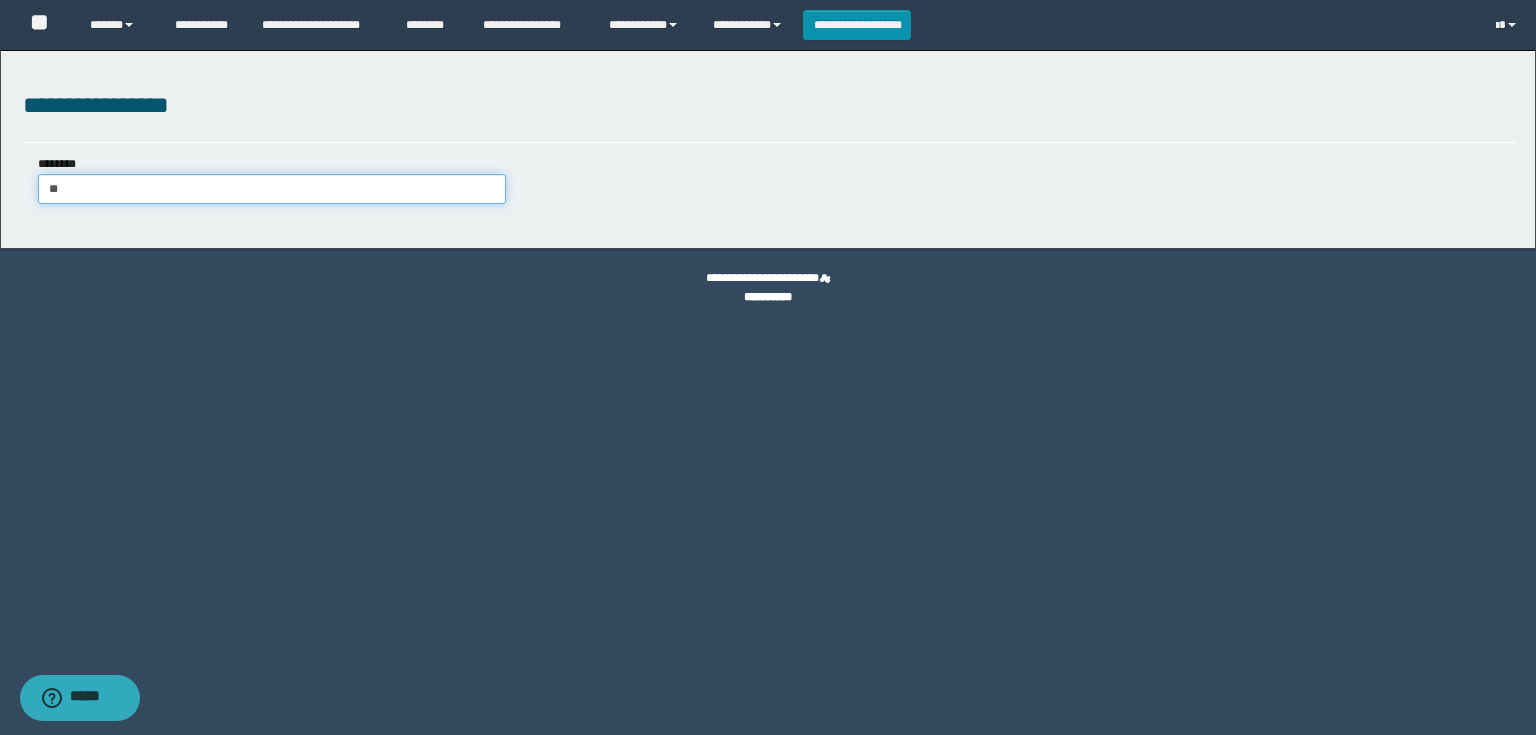 type on "*" 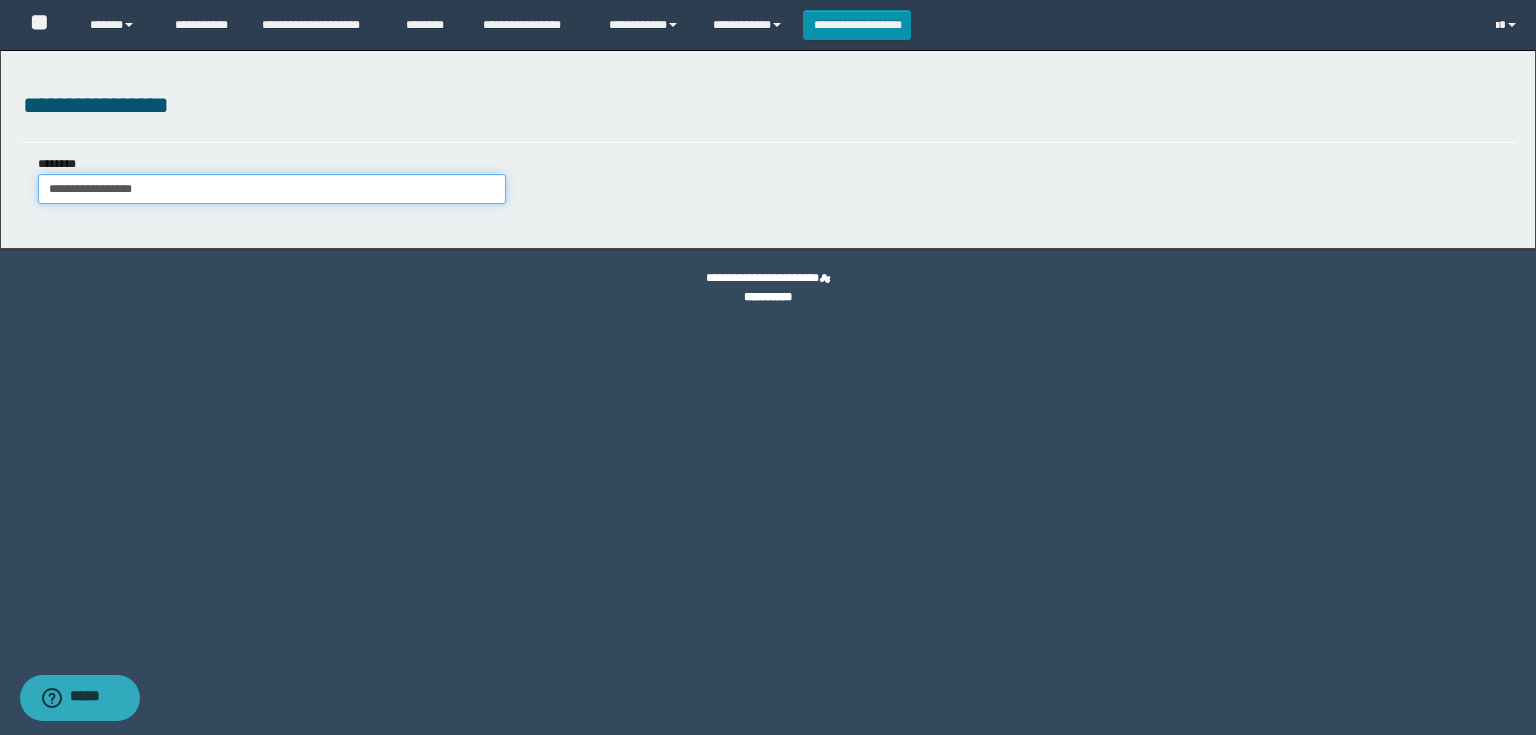 type on "**********" 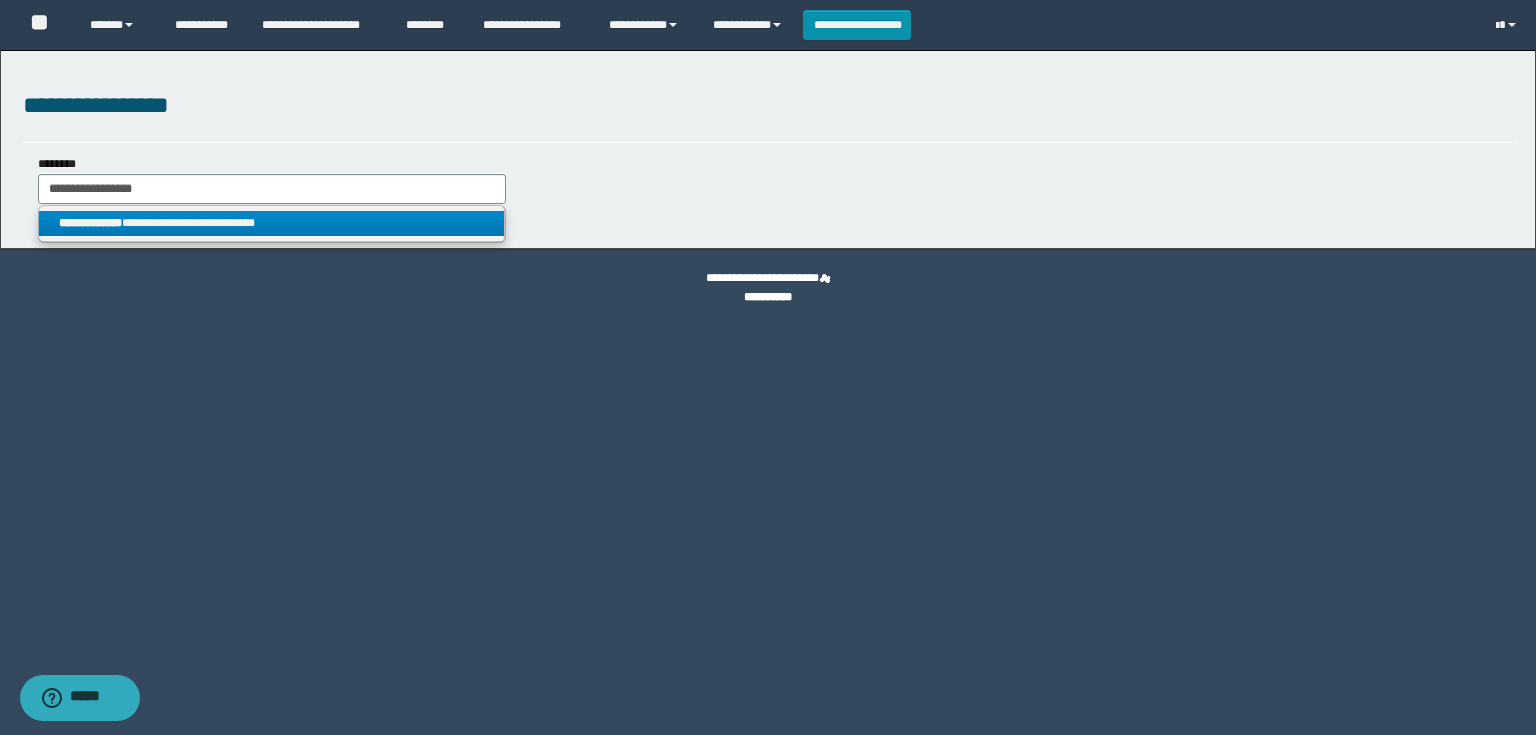 click on "**********" at bounding box center (272, 223) 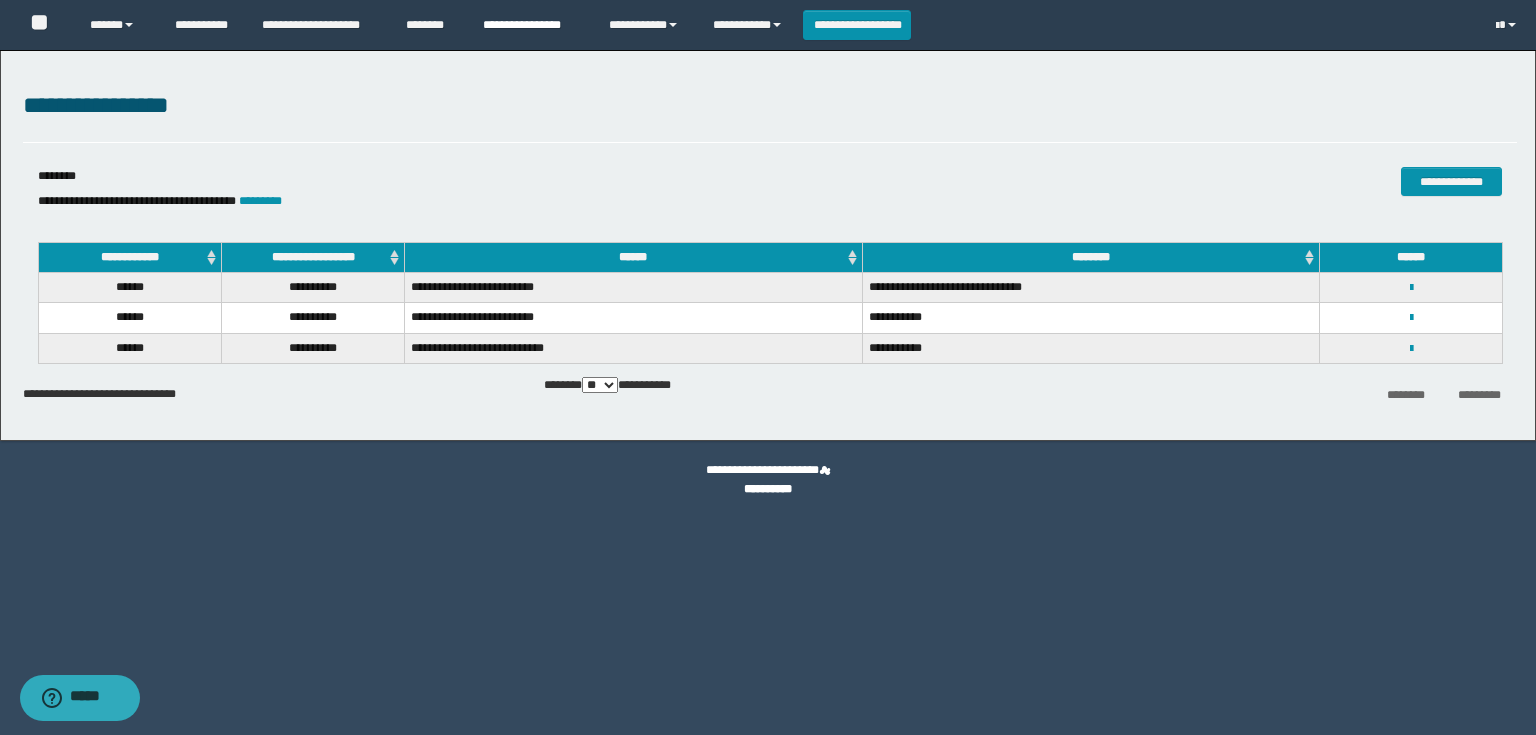 click on "**********" at bounding box center [531, 25] 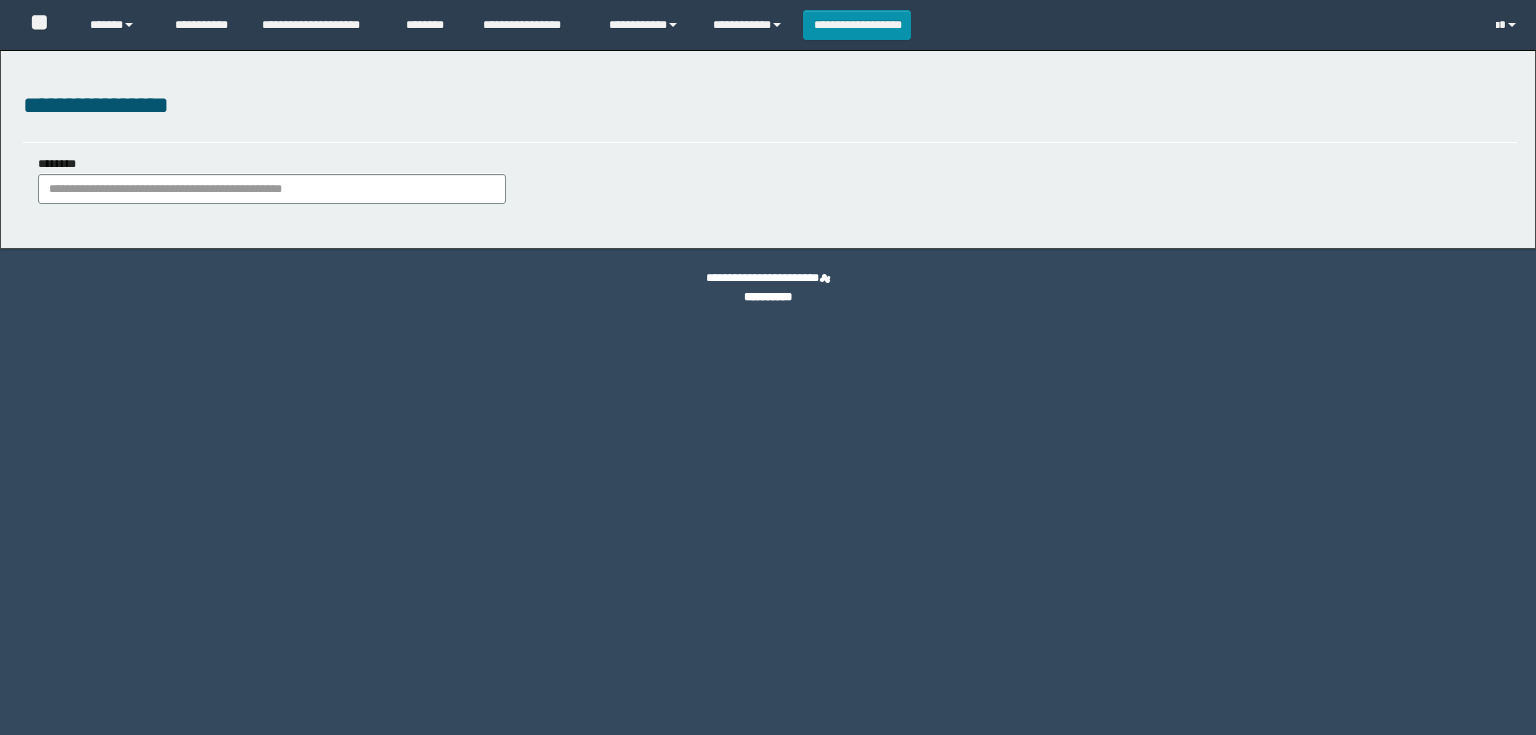 scroll, scrollTop: 0, scrollLeft: 0, axis: both 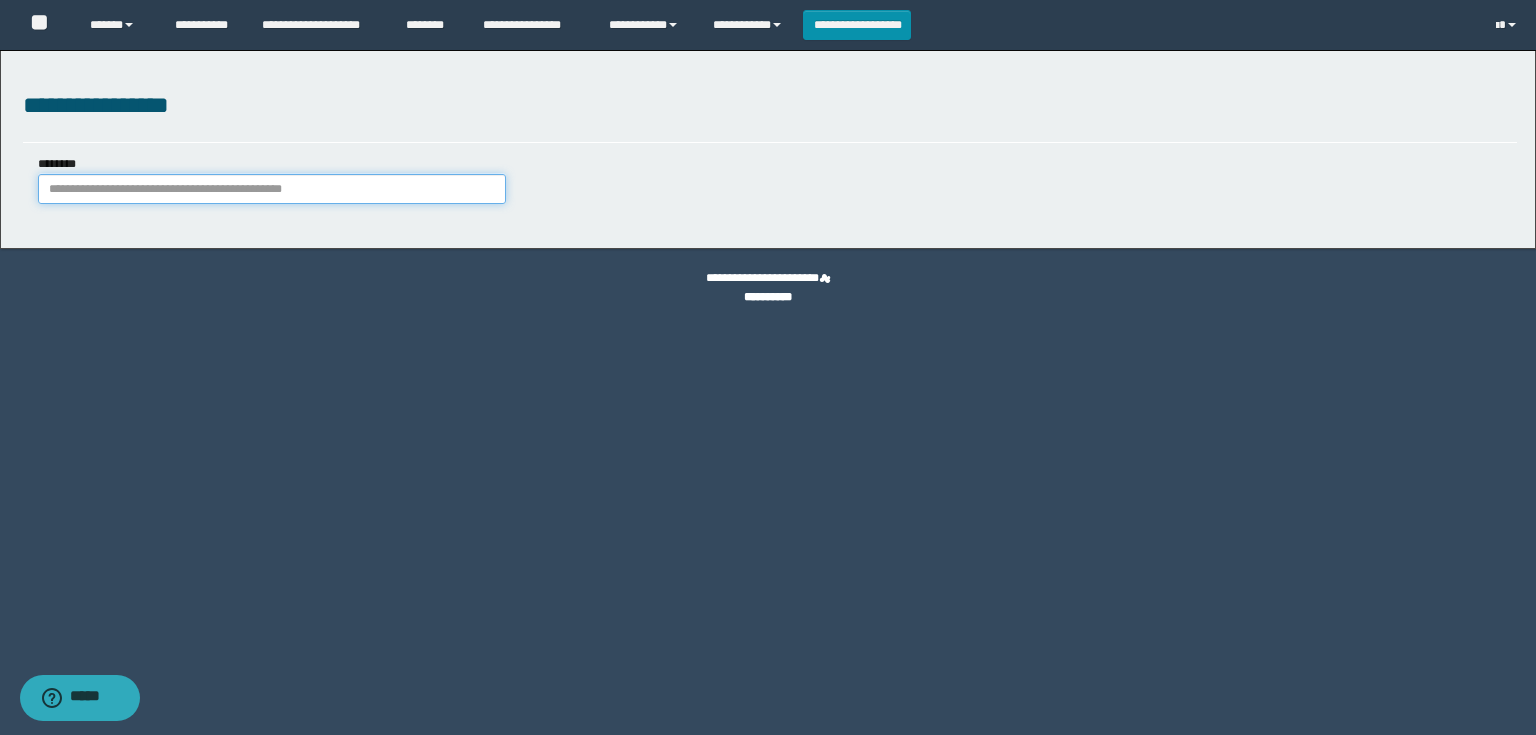 click on "********" at bounding box center (272, 189) 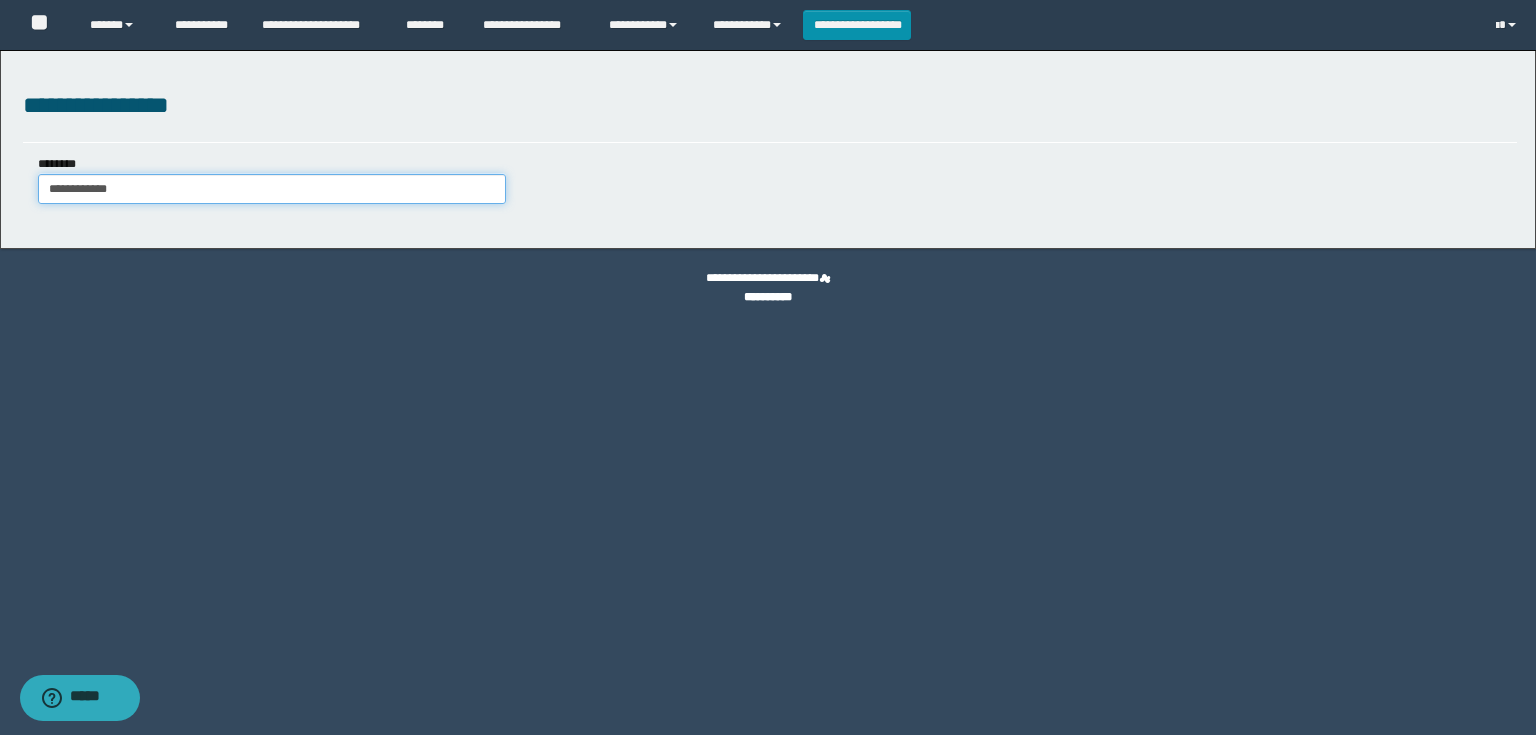 type on "**********" 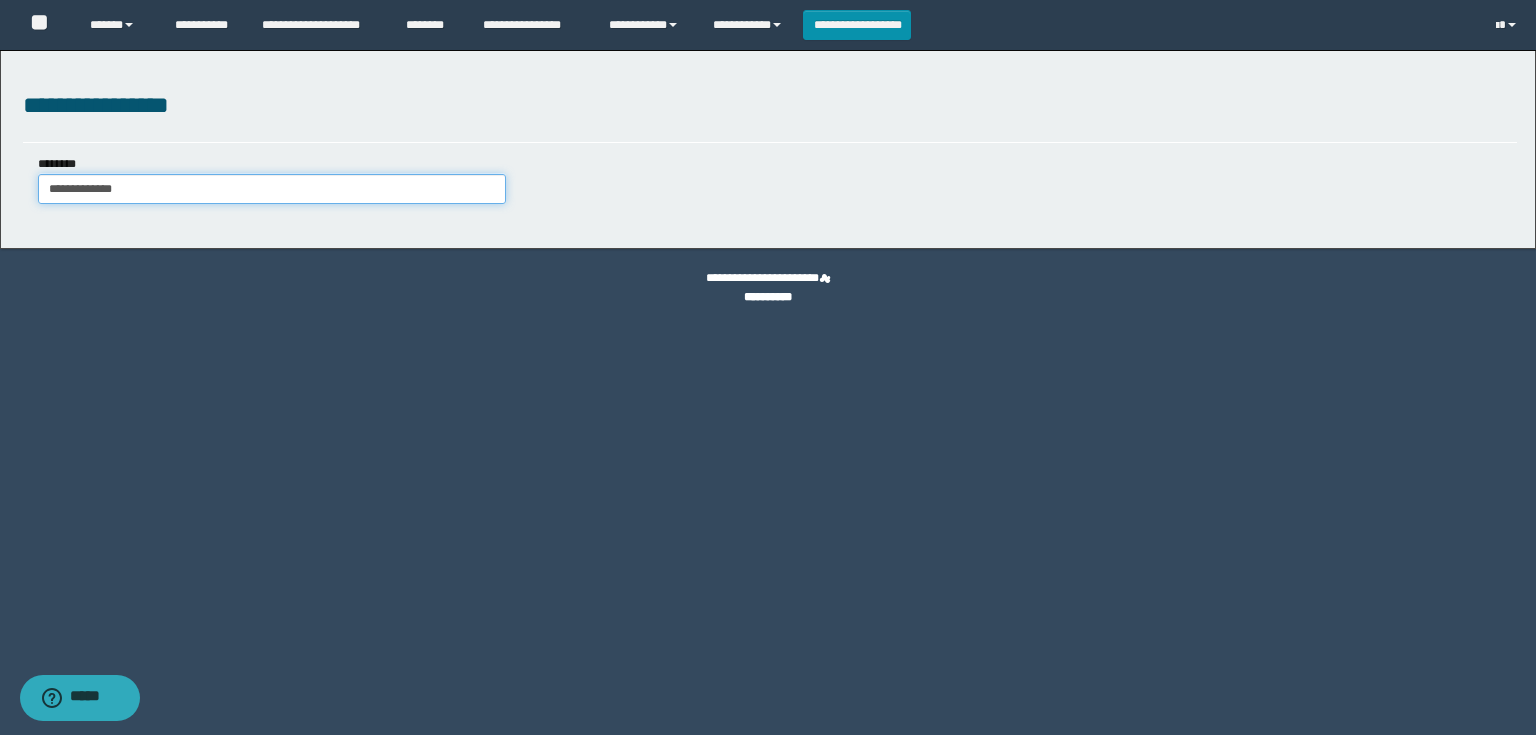 type on "**********" 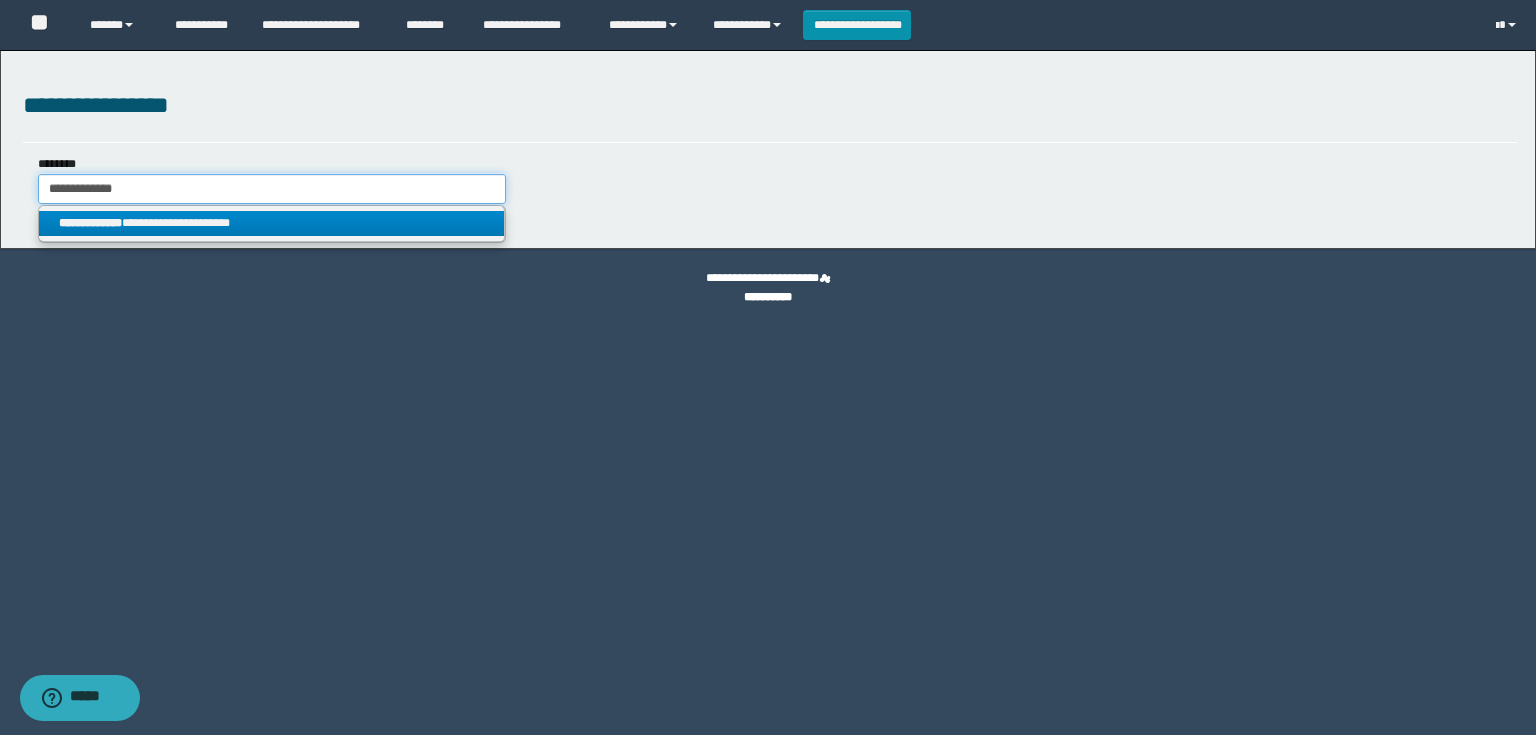 type on "**********" 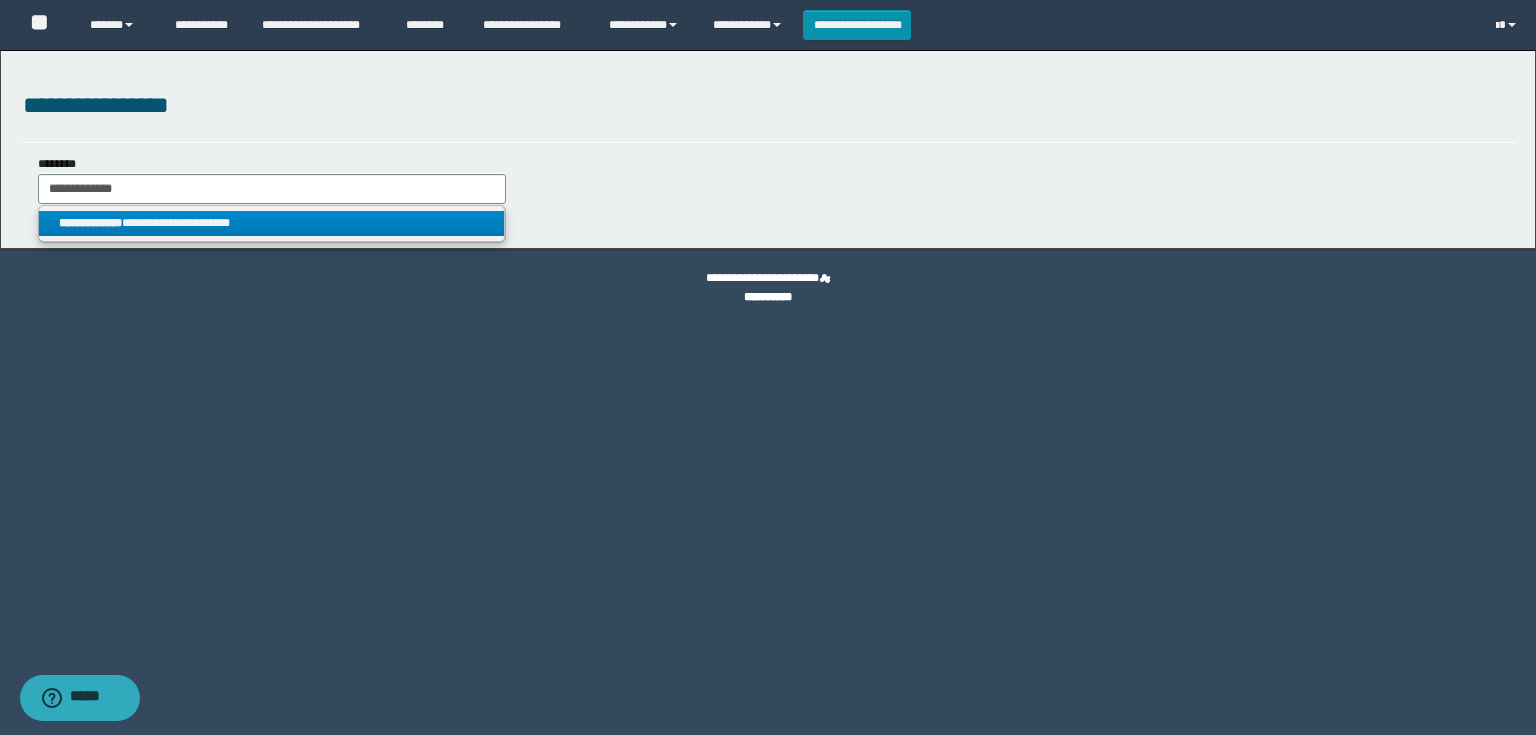 click on "**********" at bounding box center [272, 223] 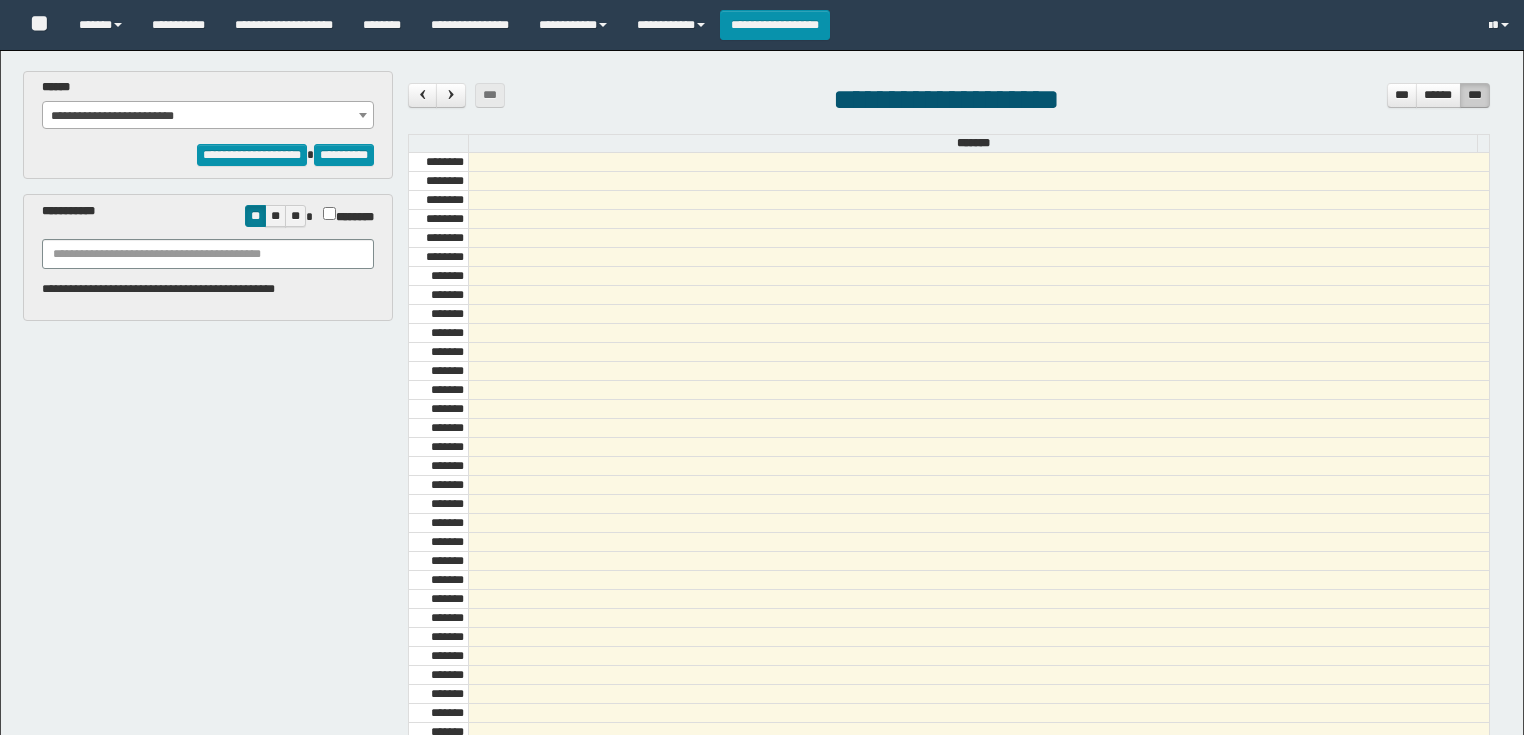 select on "******" 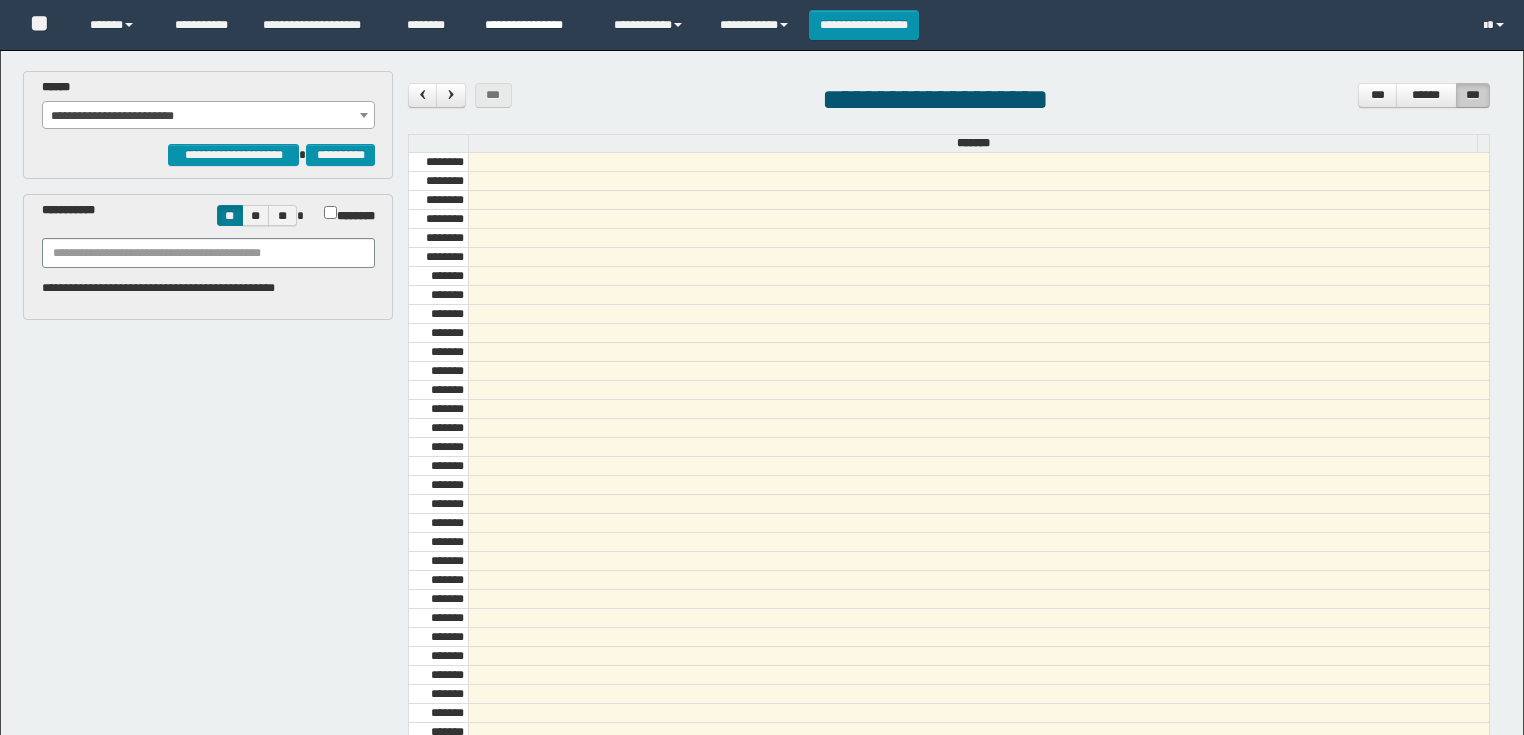 scroll, scrollTop: 0, scrollLeft: 0, axis: both 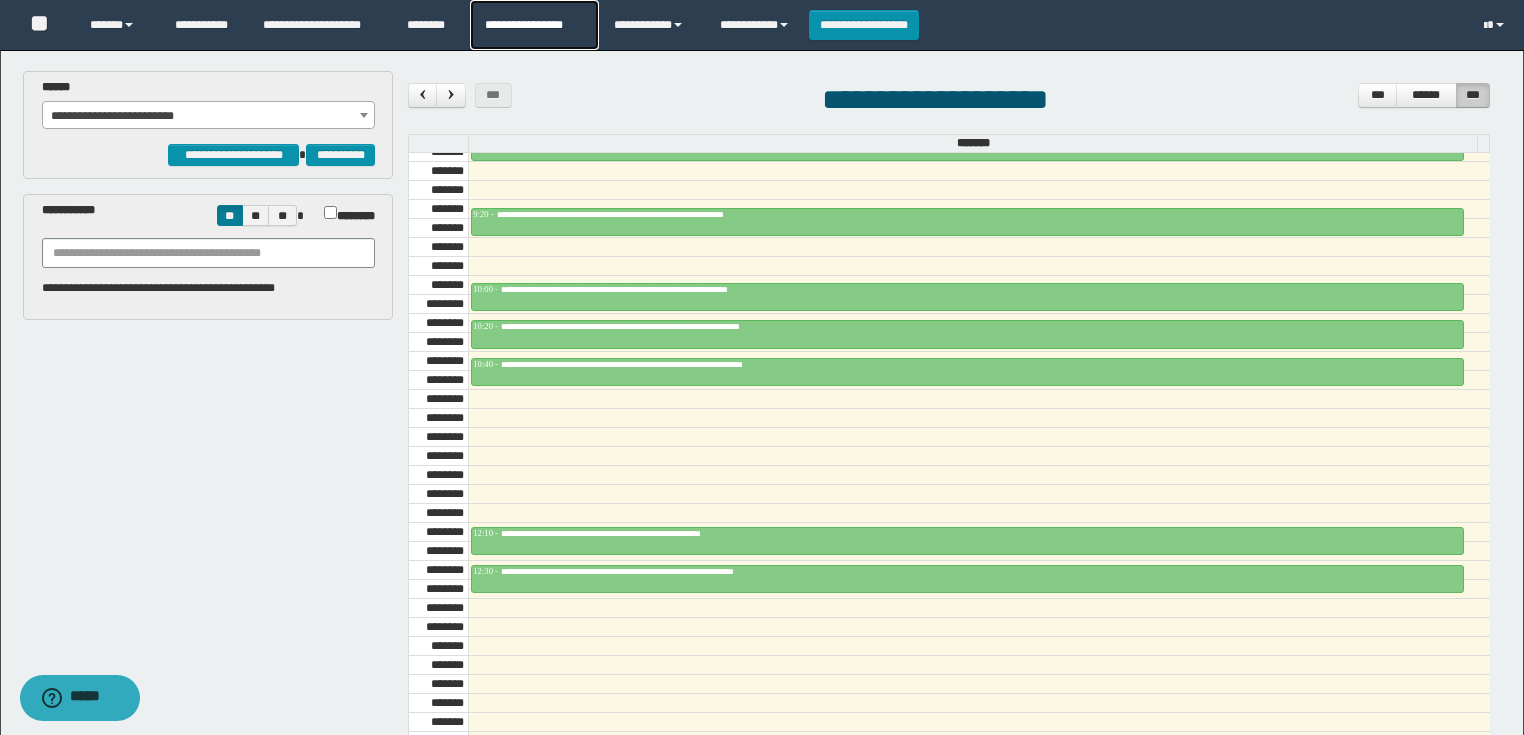 click on "**********" at bounding box center [534, 25] 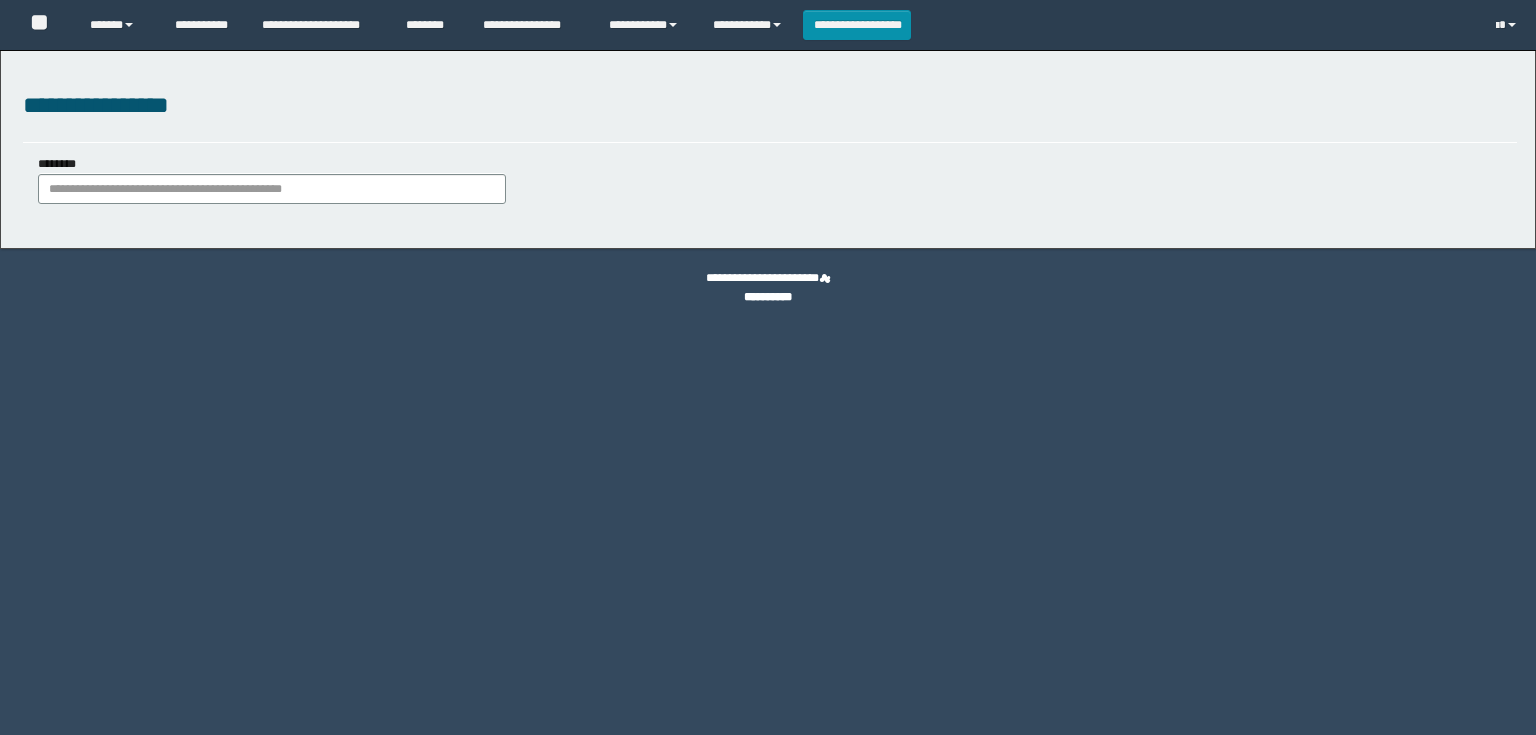 scroll, scrollTop: 0, scrollLeft: 0, axis: both 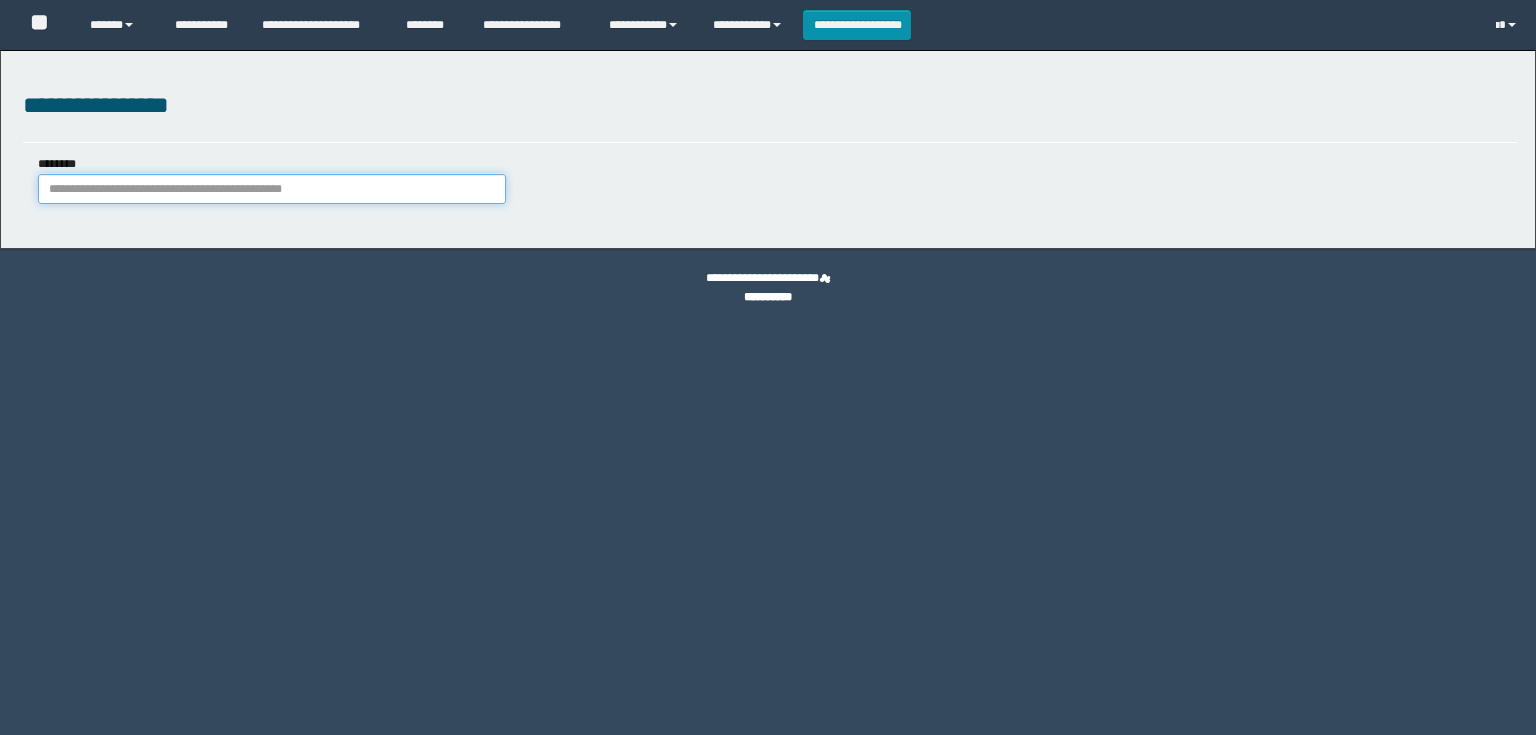 click on "********" at bounding box center [272, 189] 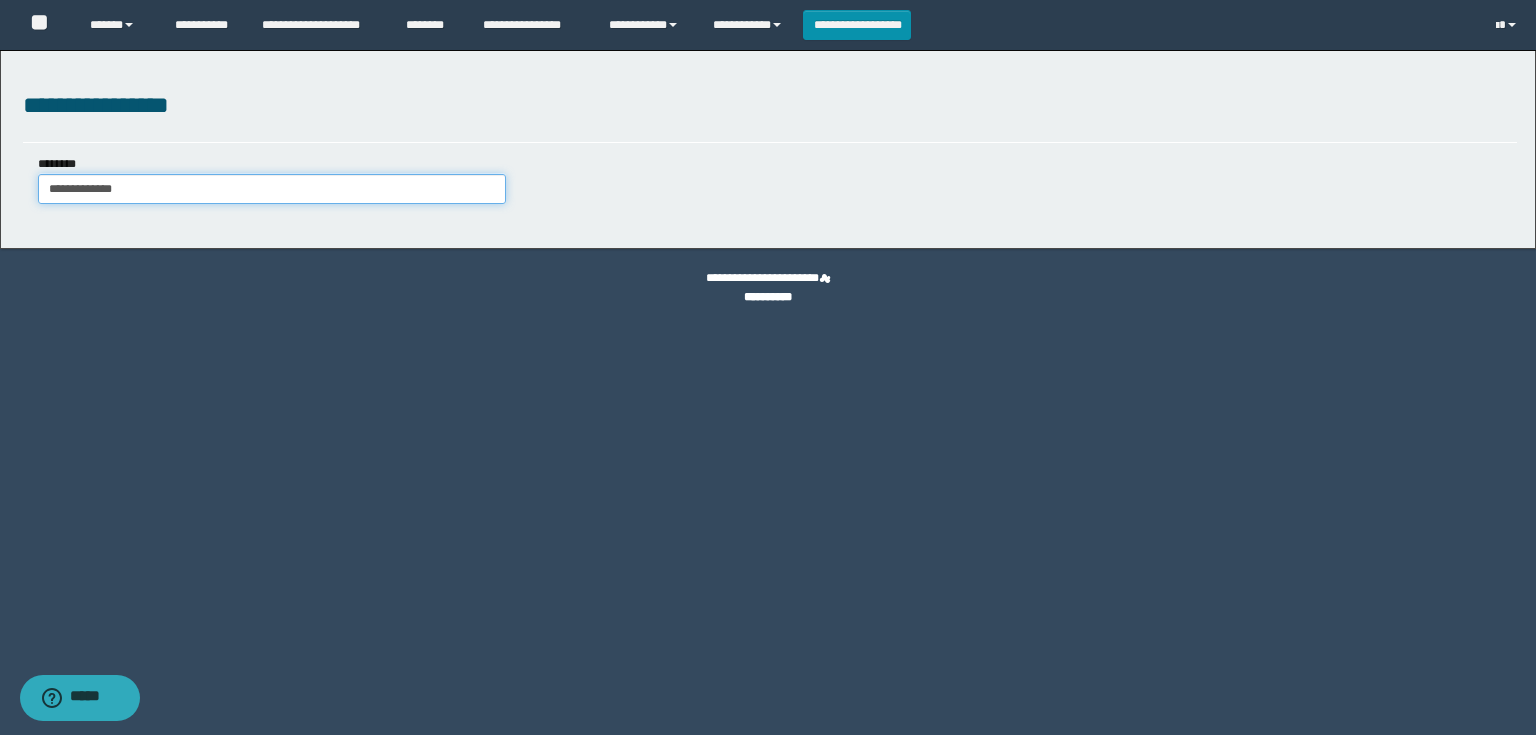 type on "**********" 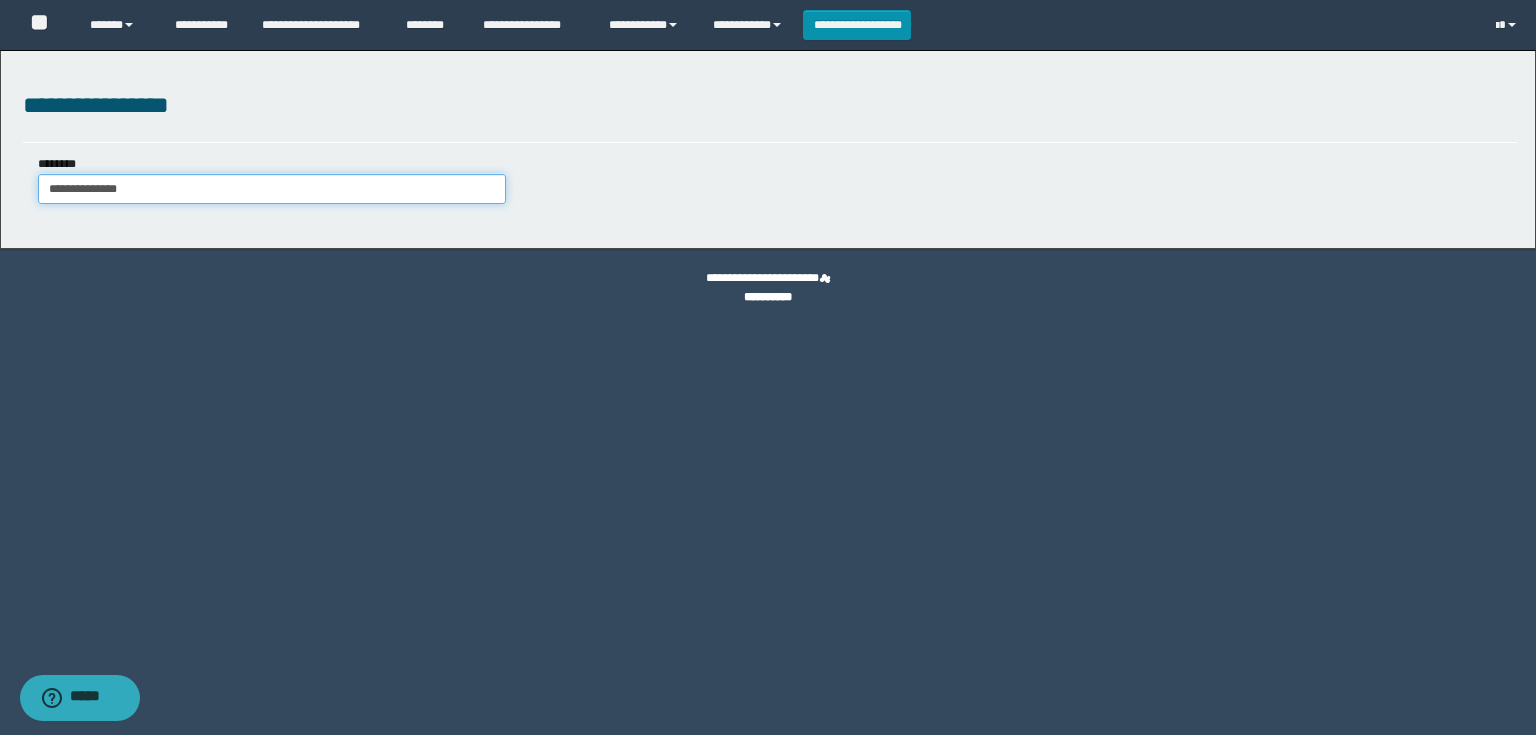 type on "**********" 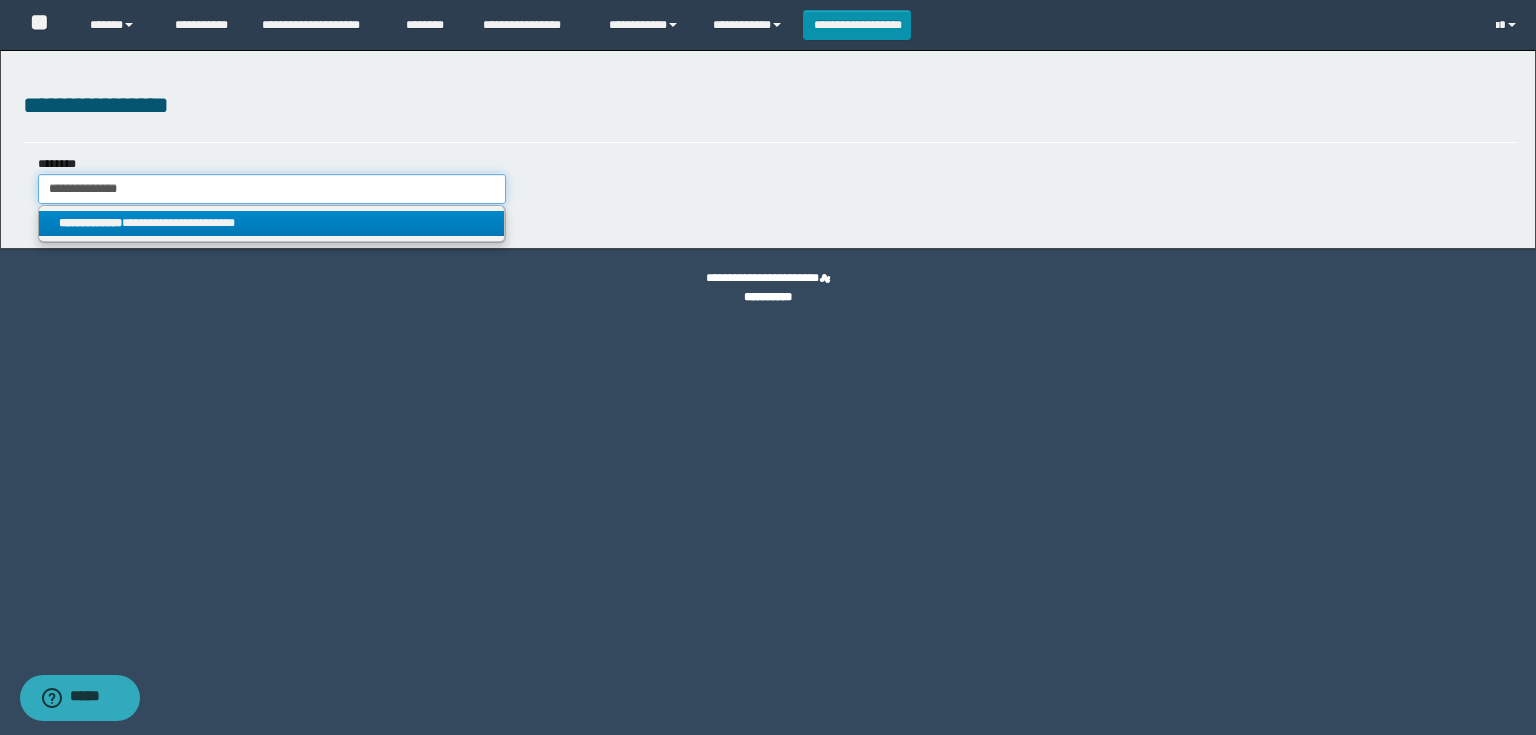 type on "**********" 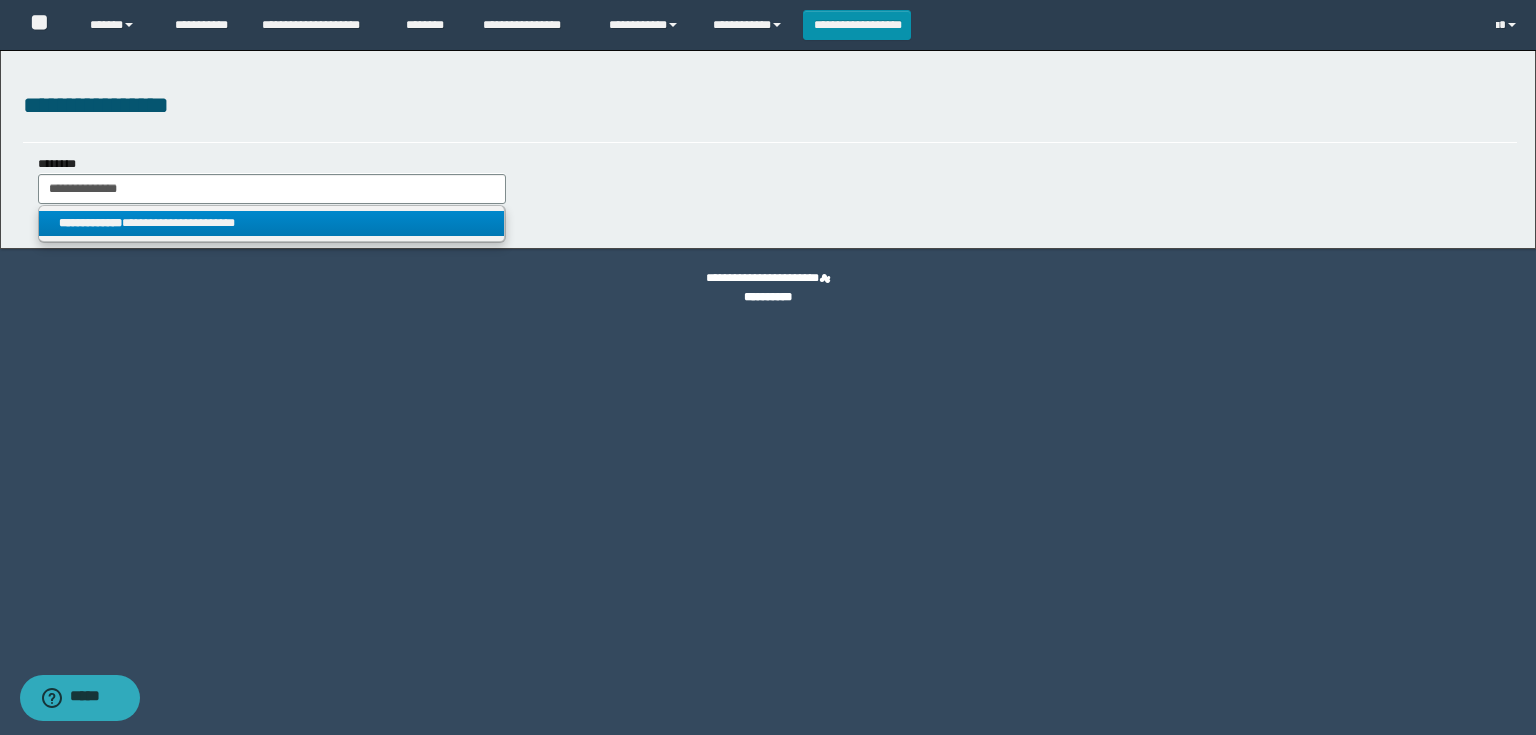 click on "**********" at bounding box center (272, 223) 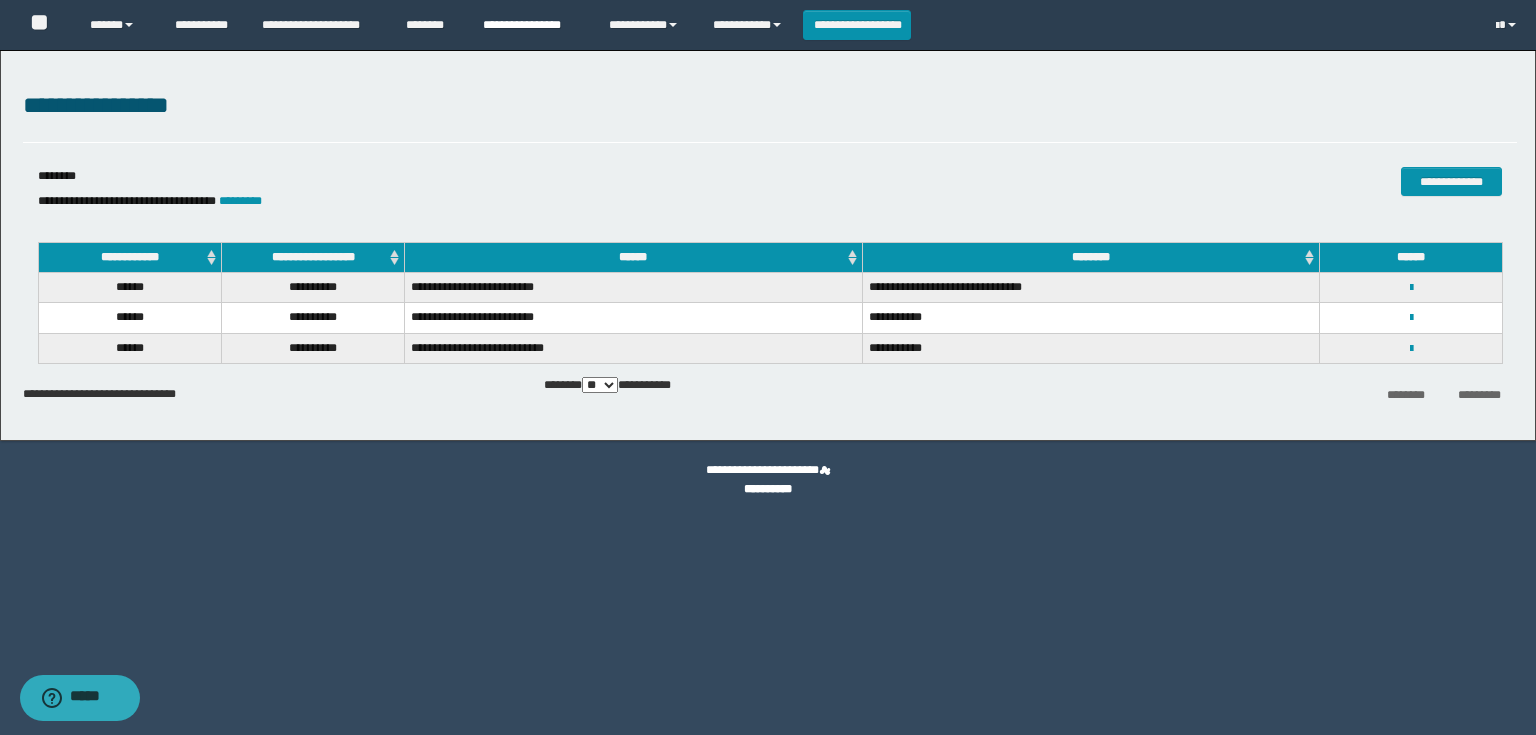 click on "**********" at bounding box center (531, 25) 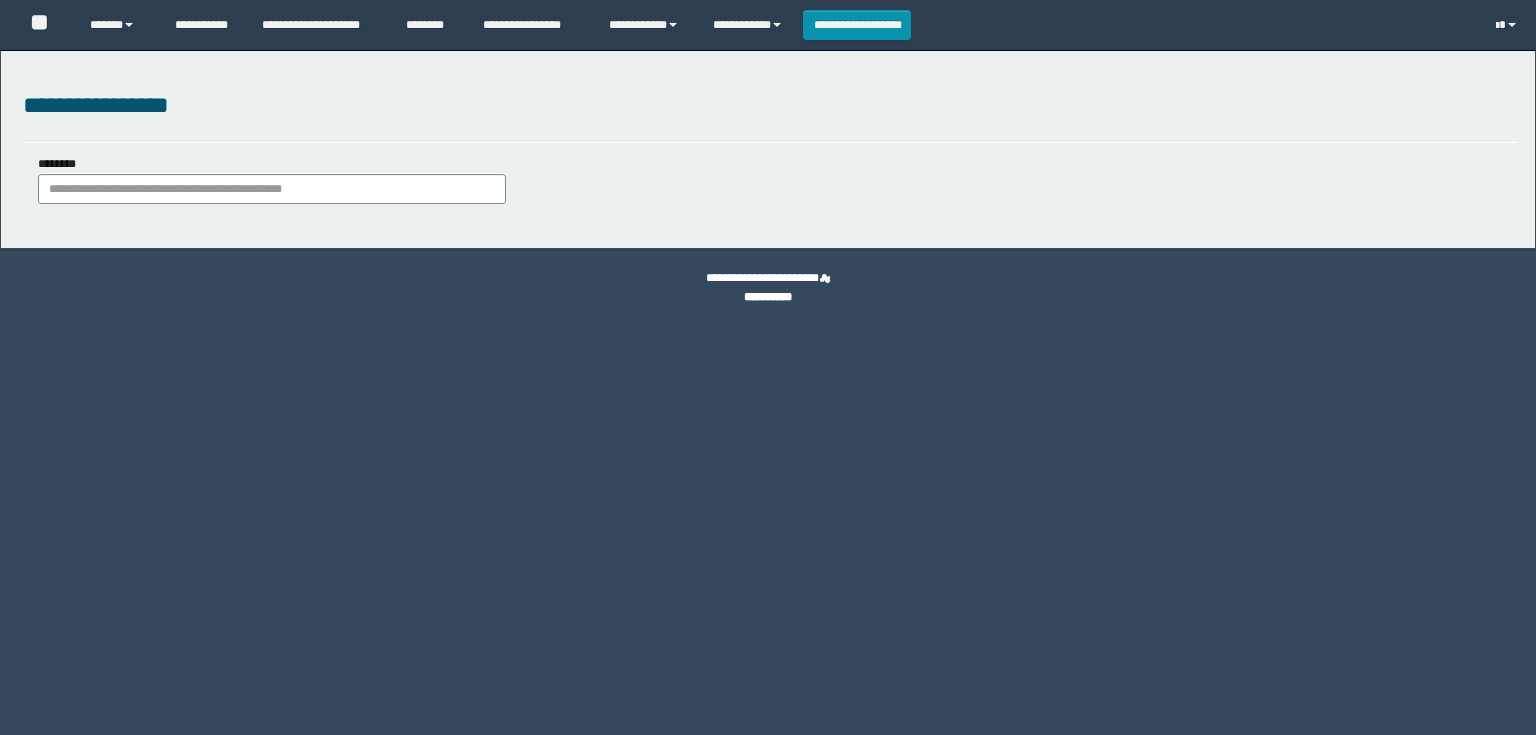 scroll, scrollTop: 0, scrollLeft: 0, axis: both 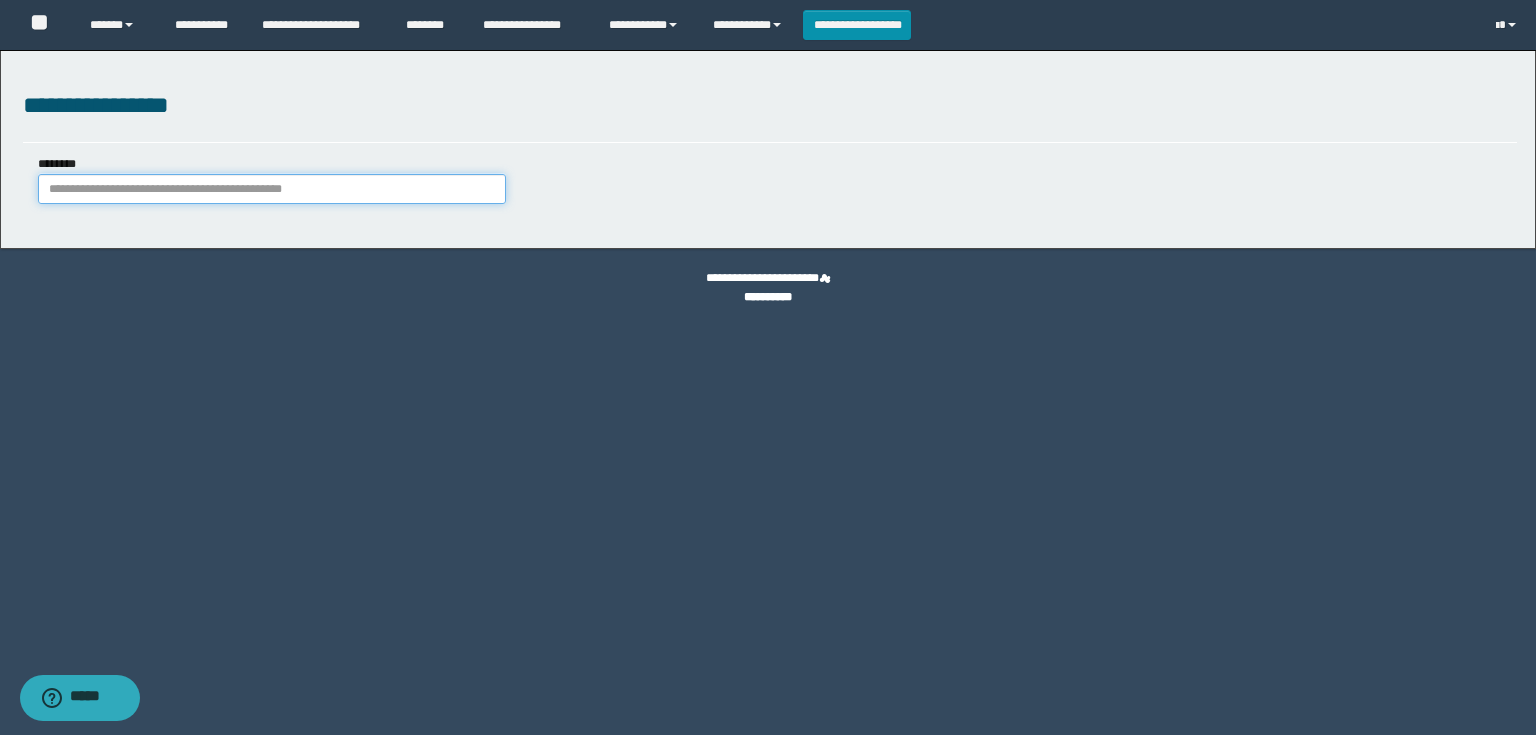 click on "********" at bounding box center (272, 189) 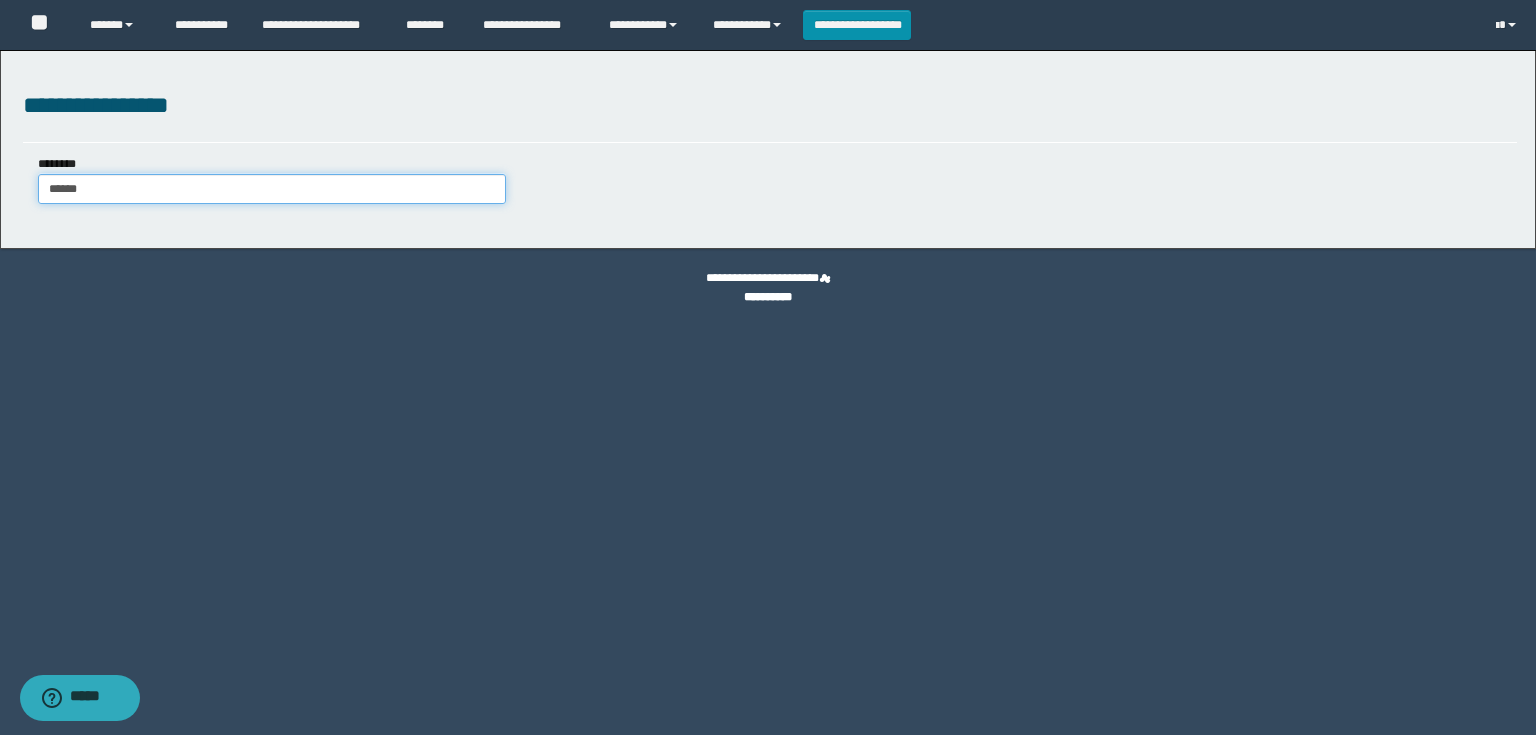 type on "*******" 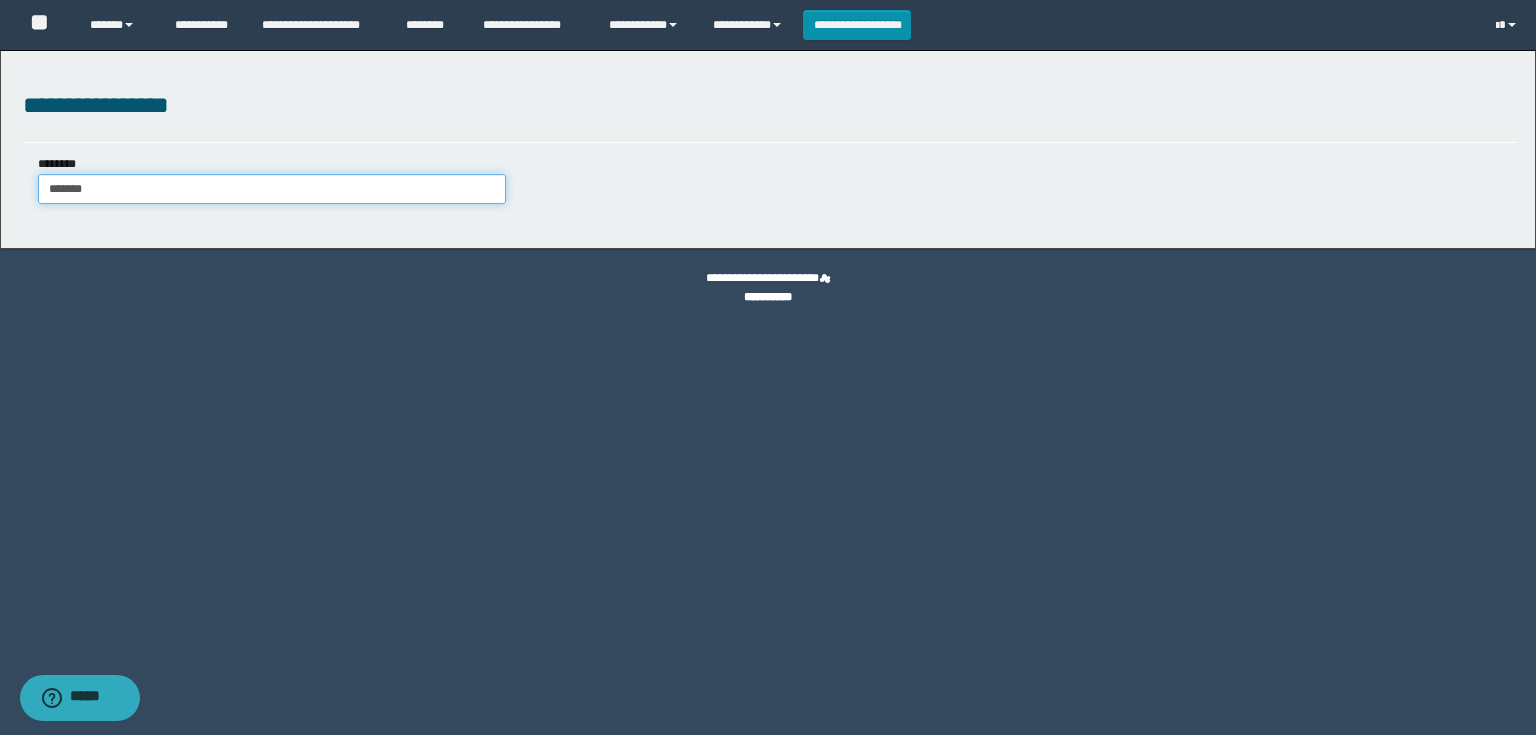 type on "*******" 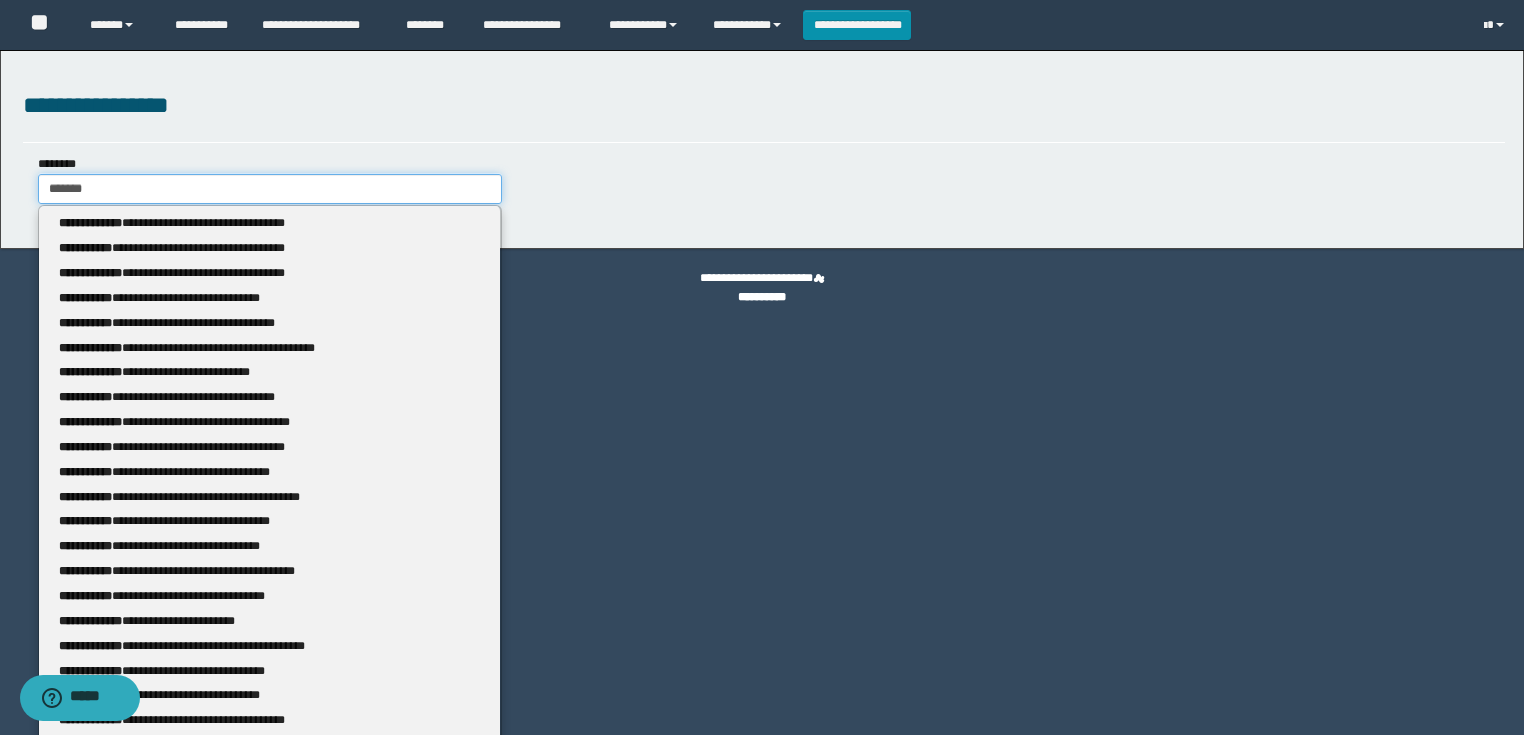 type 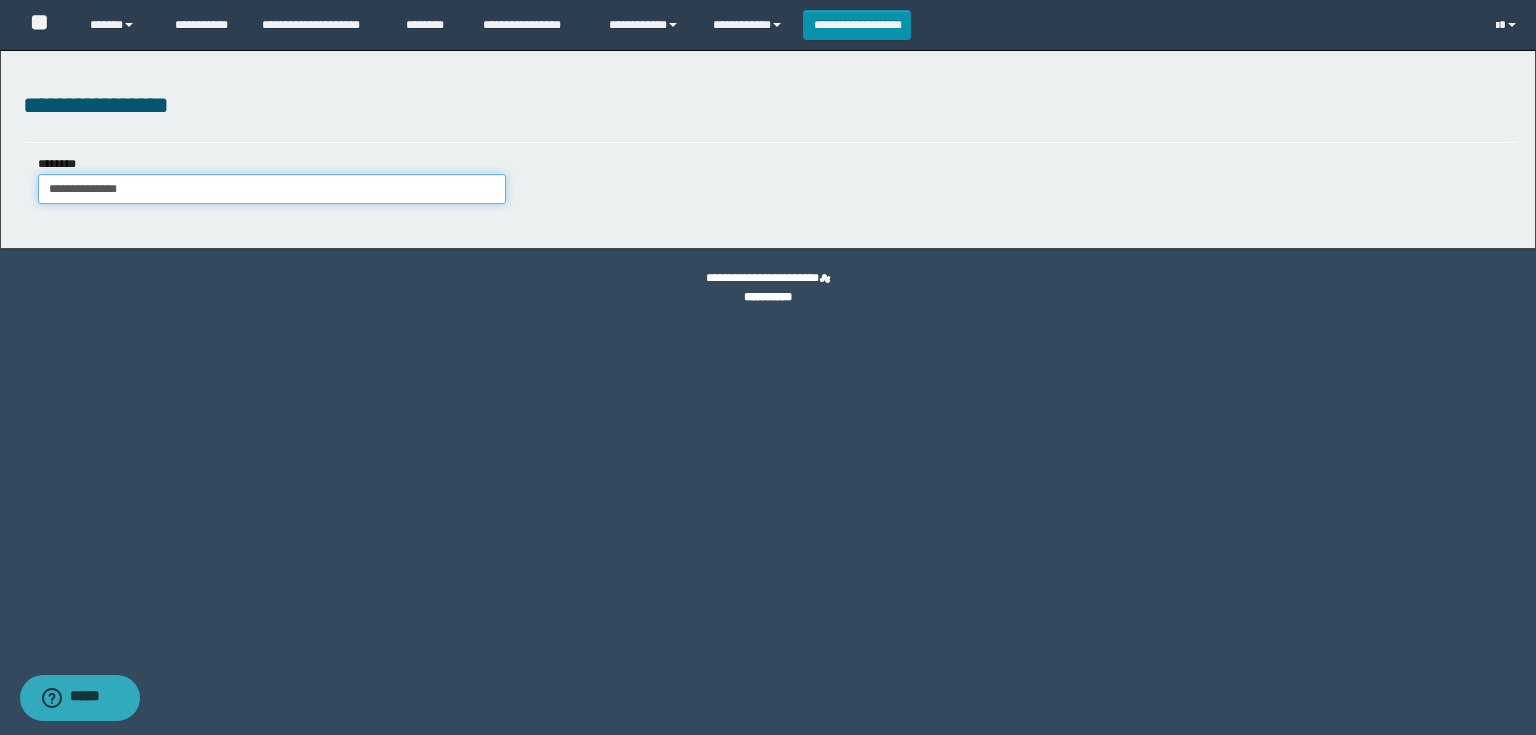 type on "**********" 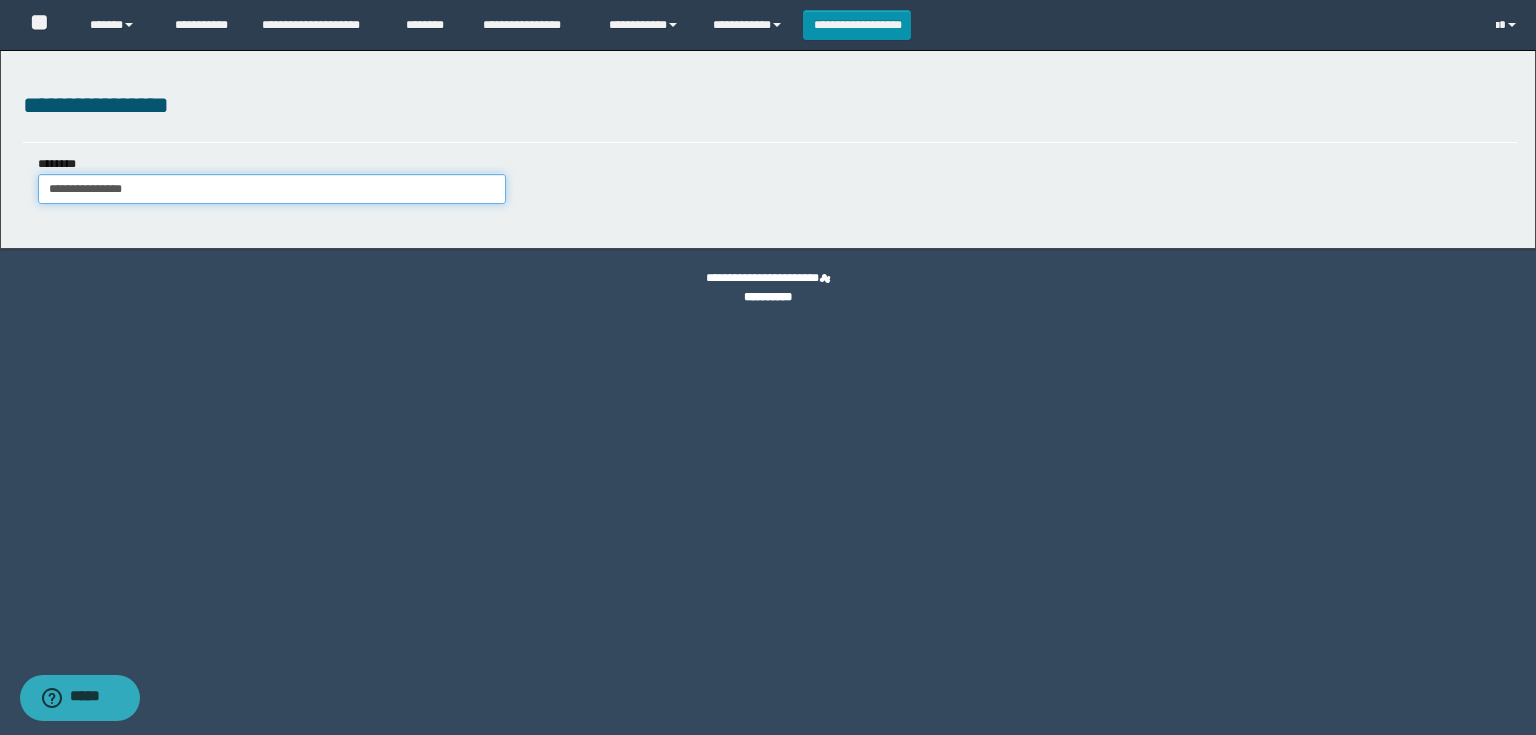 type on "**********" 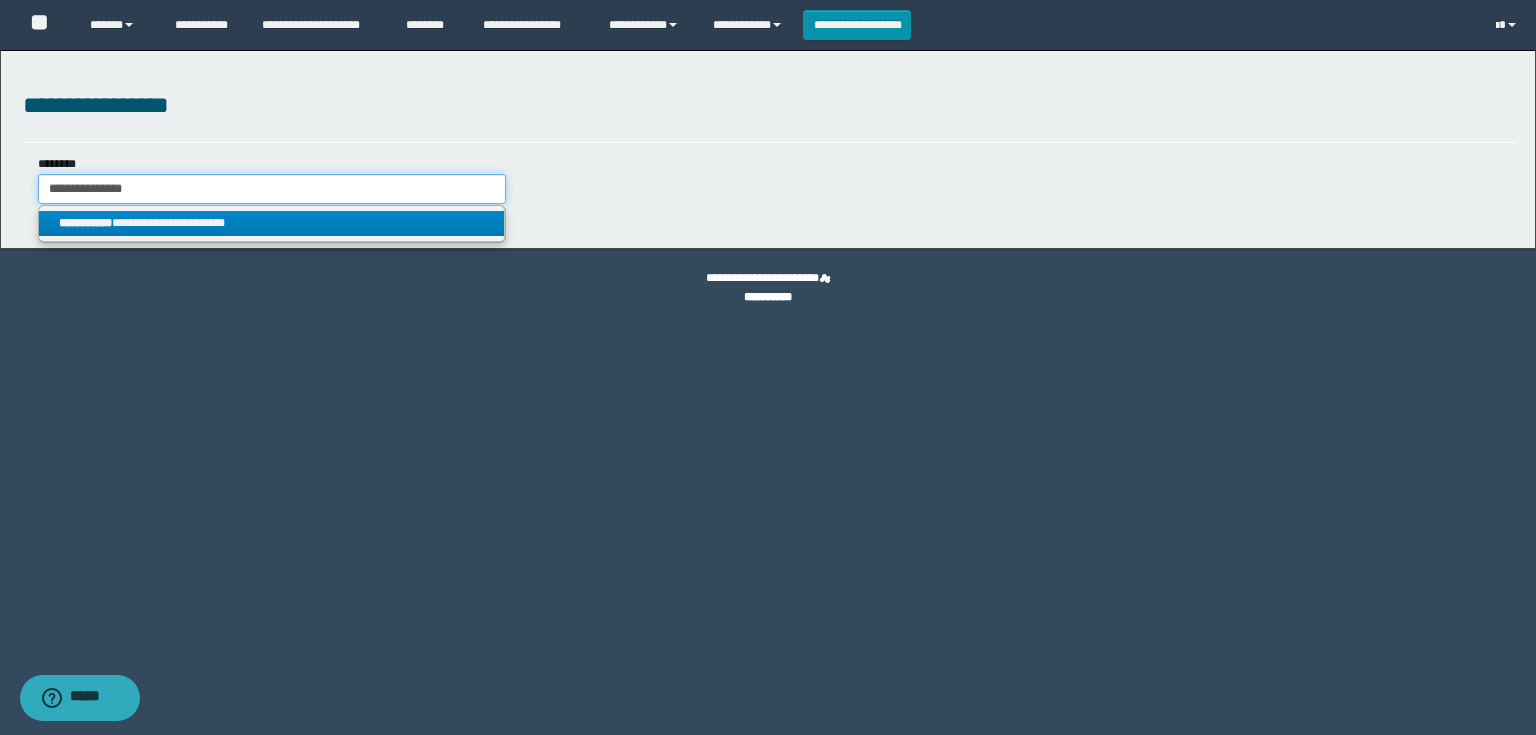 type on "**********" 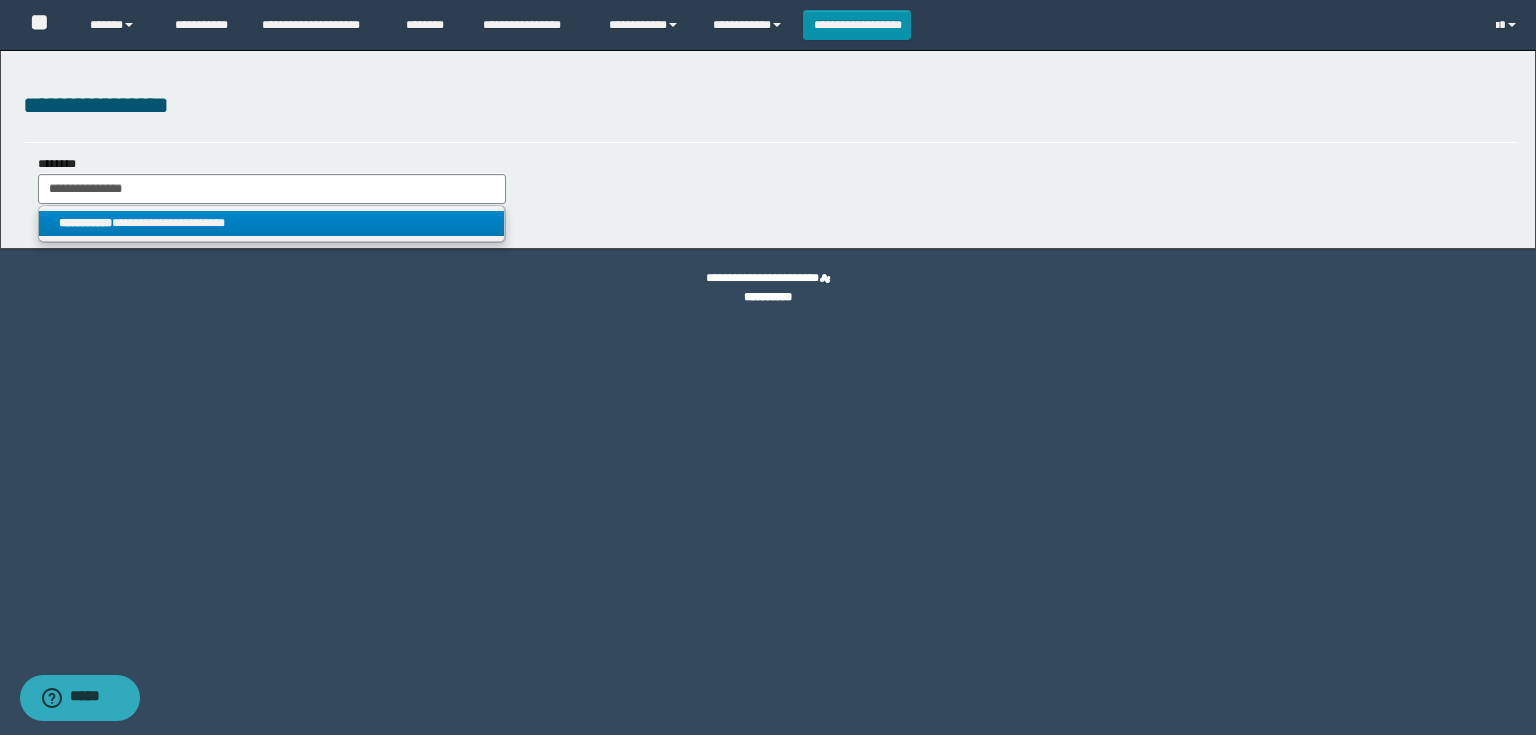 click on "**********" at bounding box center [272, 223] 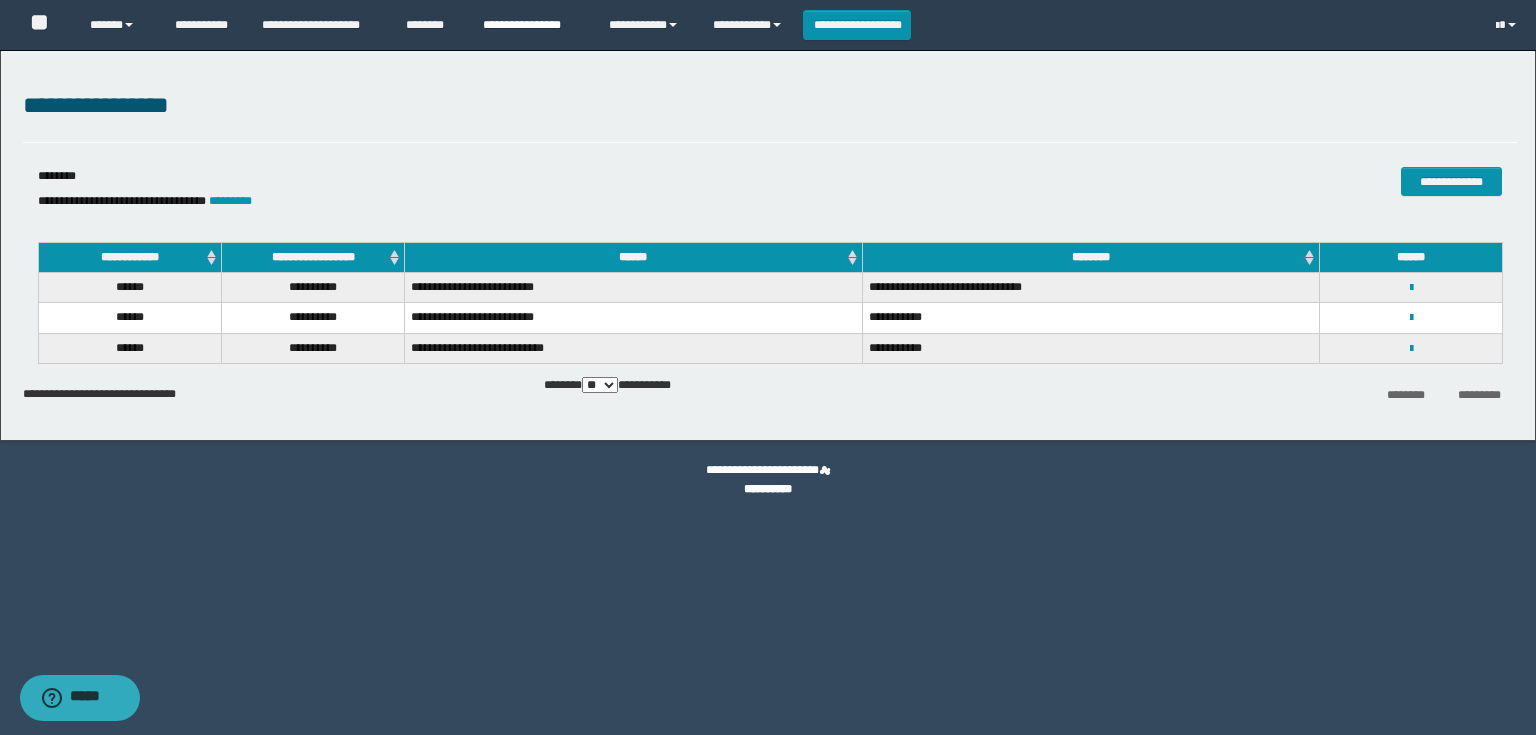 click on "**********" at bounding box center (531, 25) 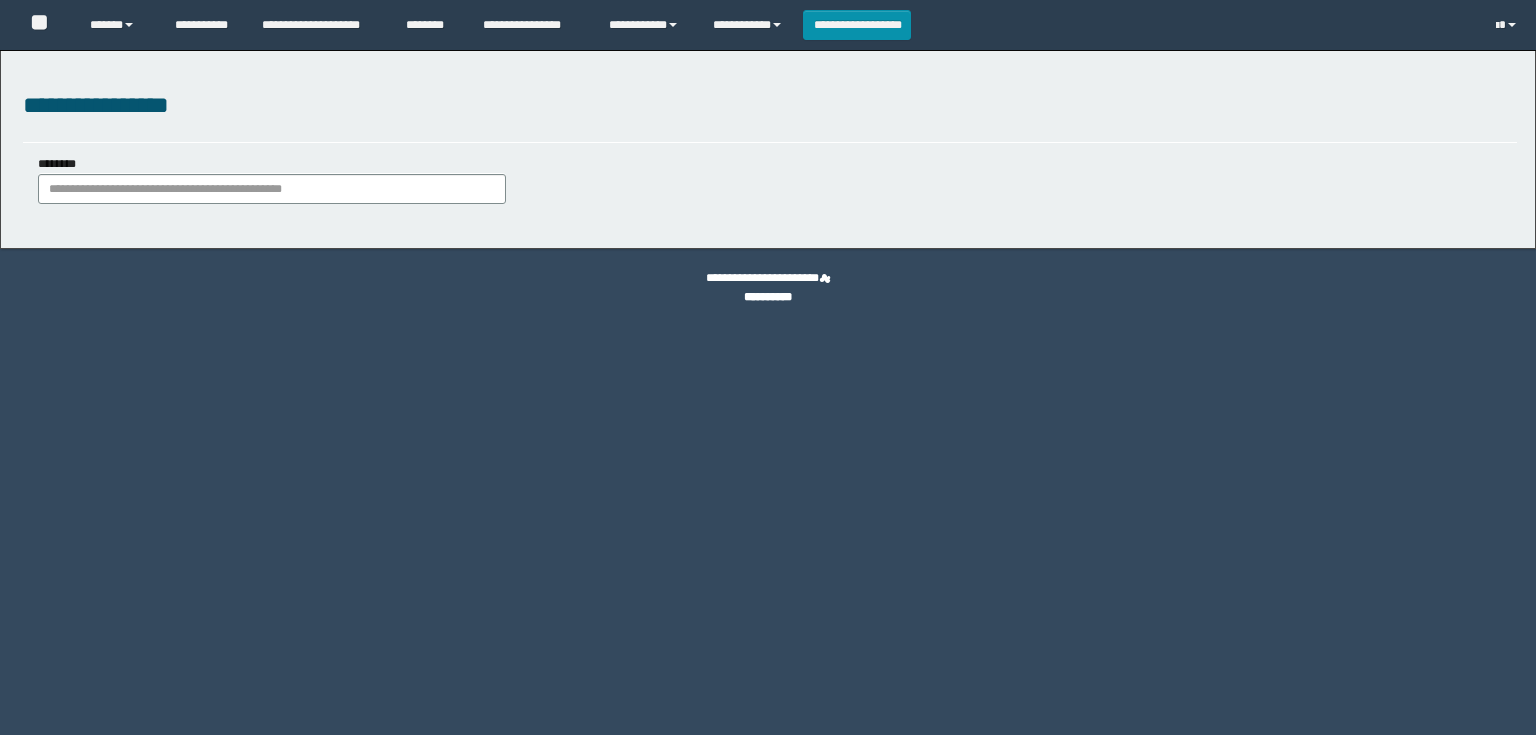 scroll, scrollTop: 0, scrollLeft: 0, axis: both 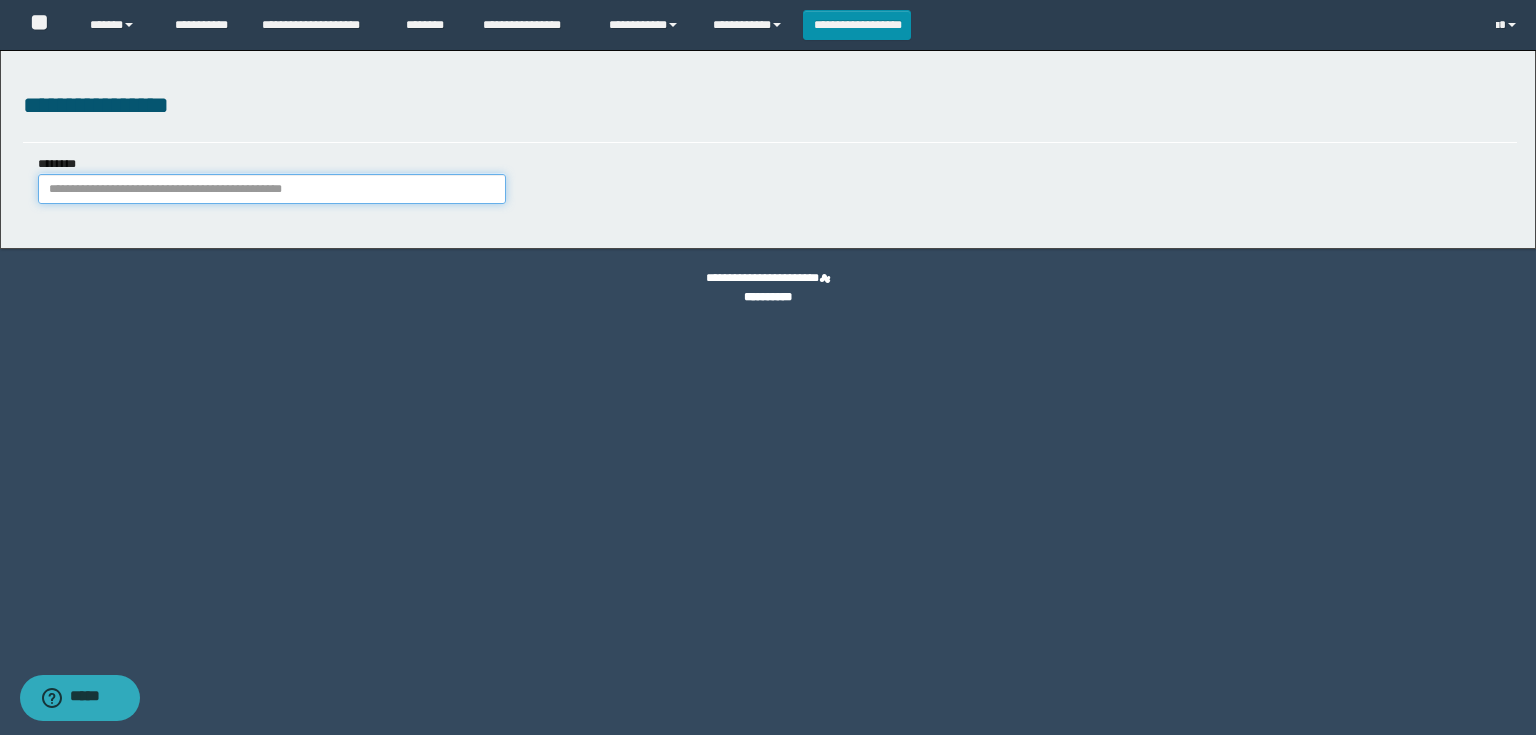 click on "********" at bounding box center (272, 189) 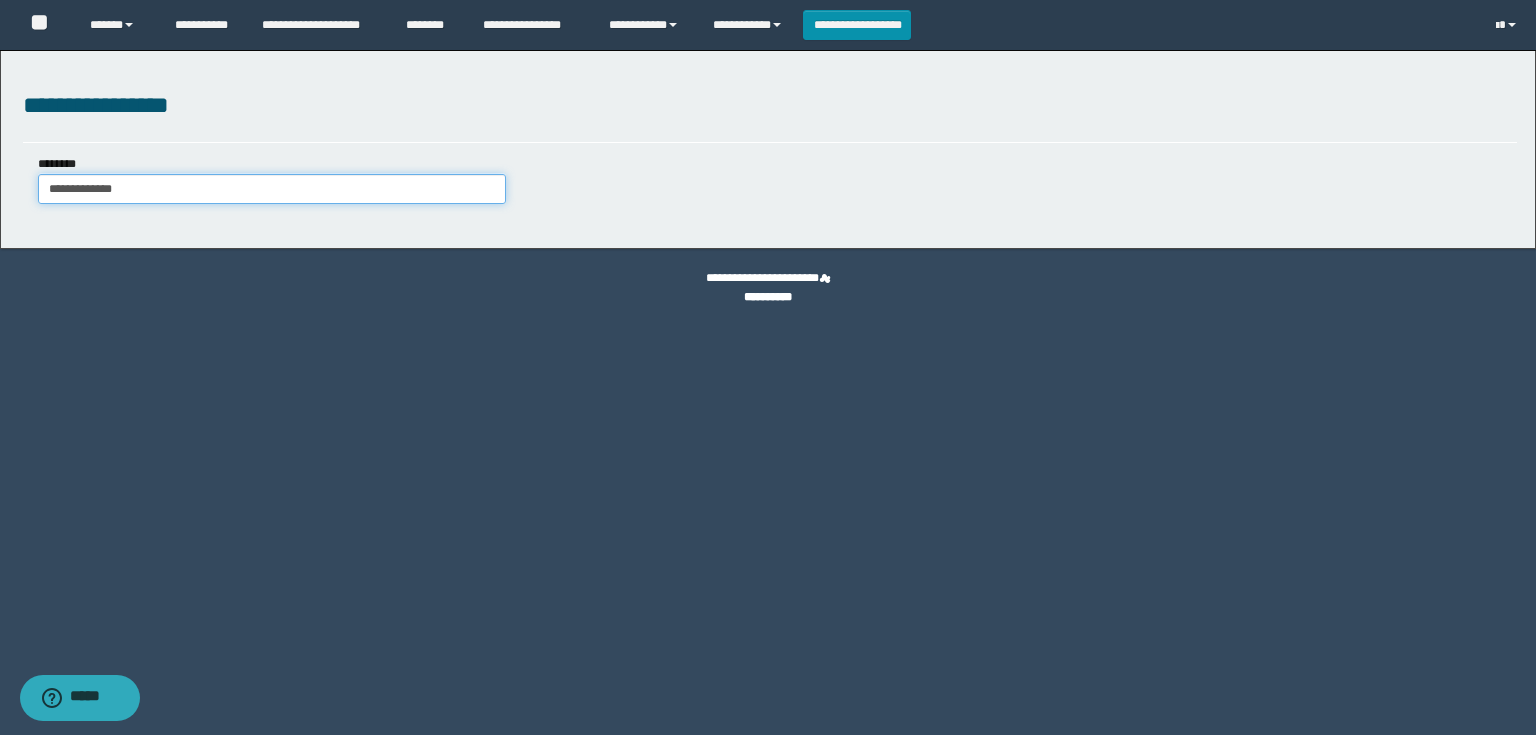 type on "**********" 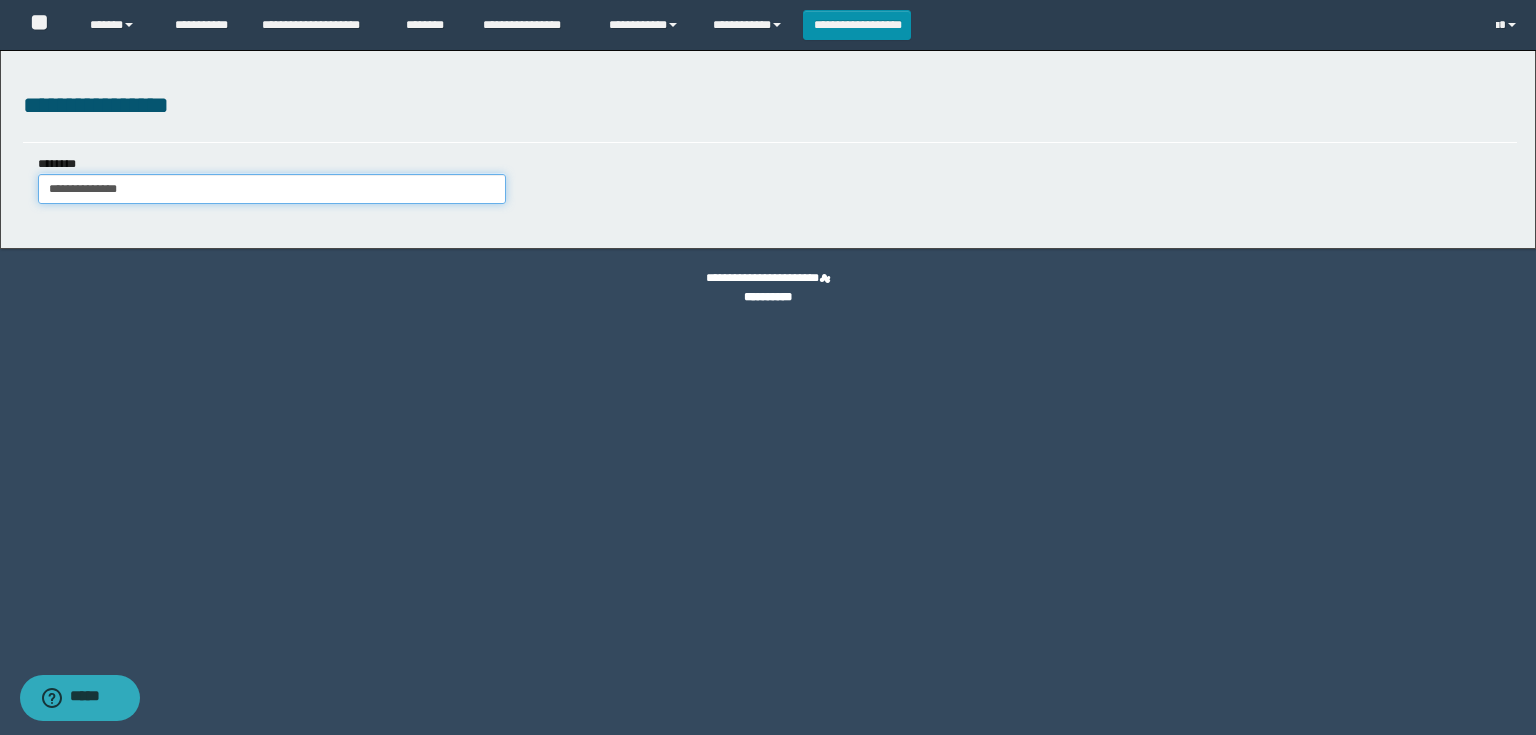 type on "**********" 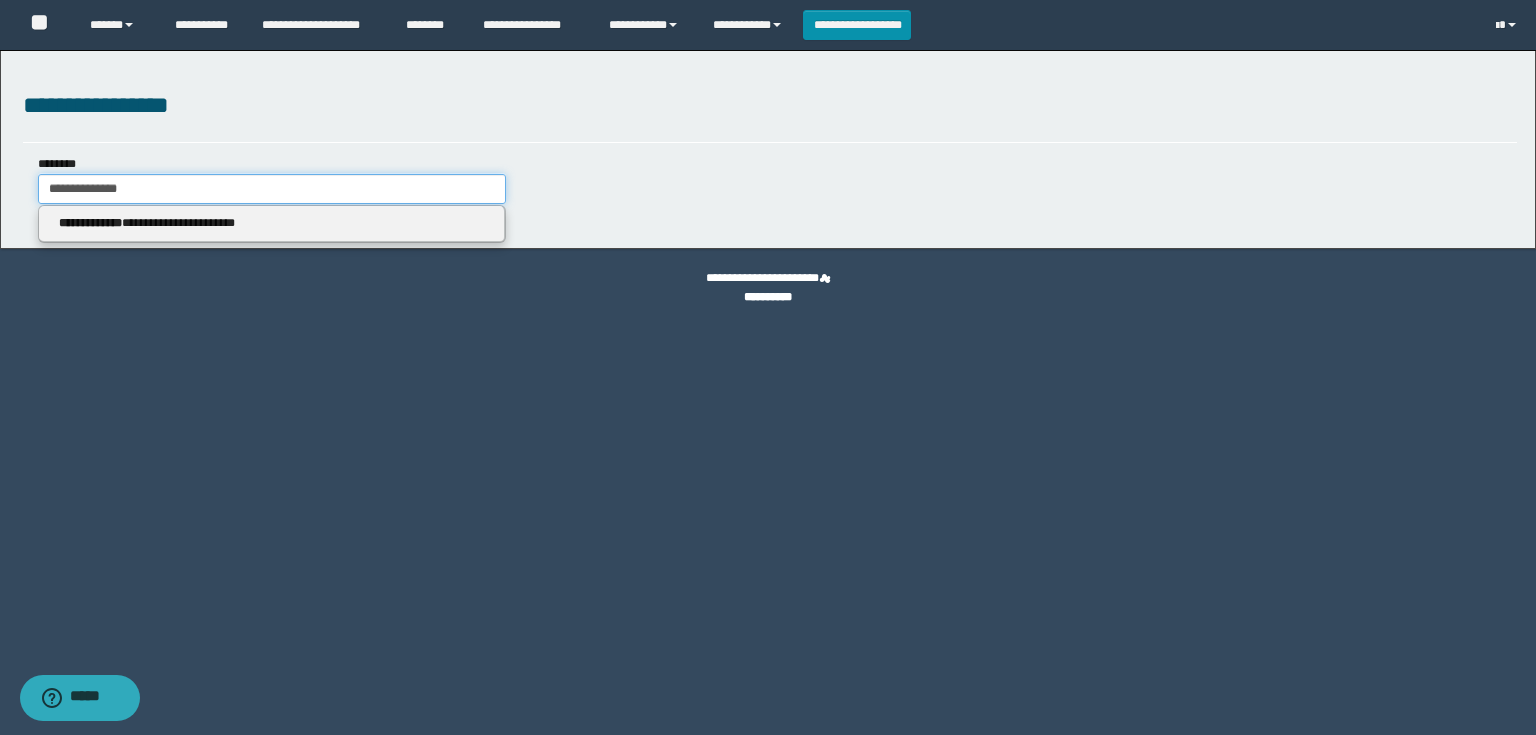 type on "**********" 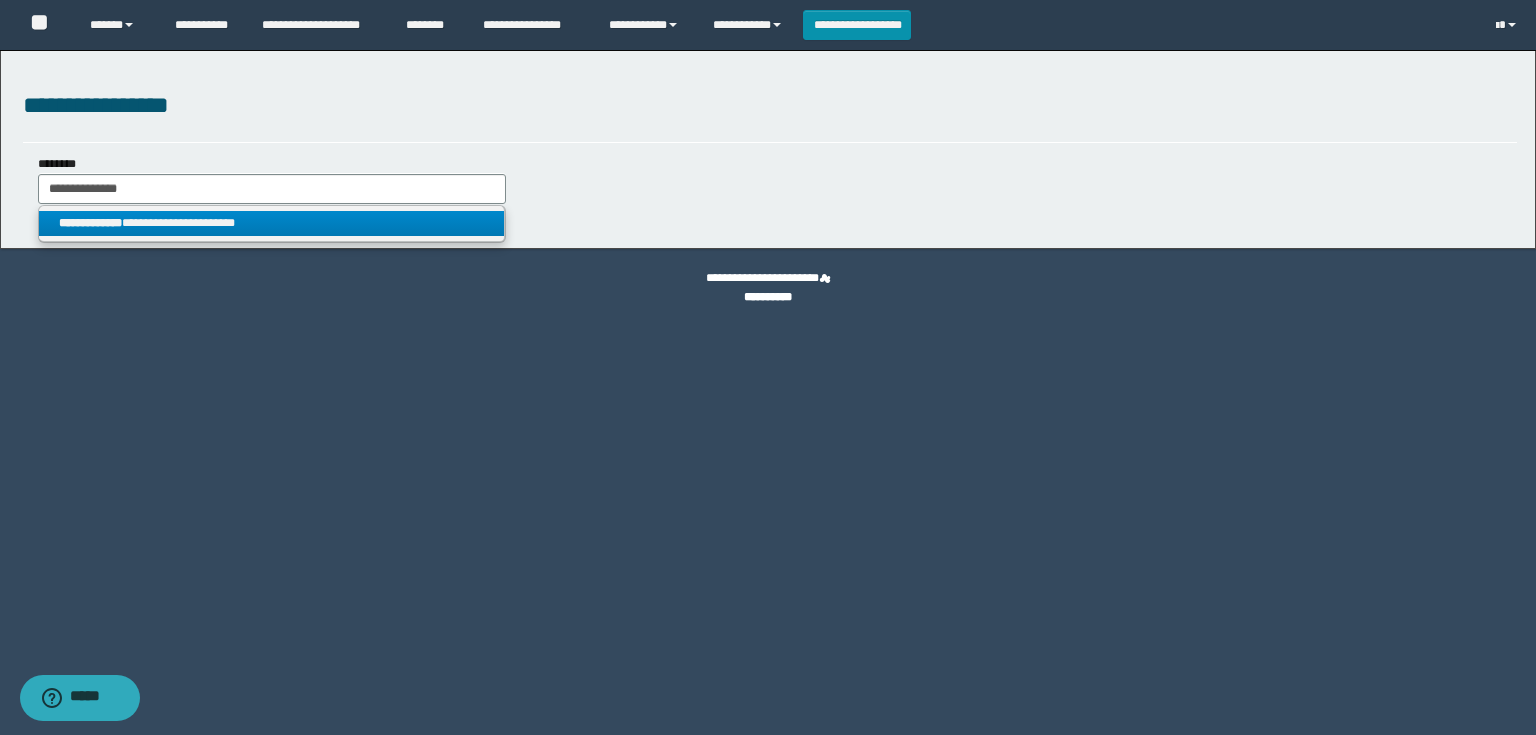 click on "**********" at bounding box center [272, 223] 